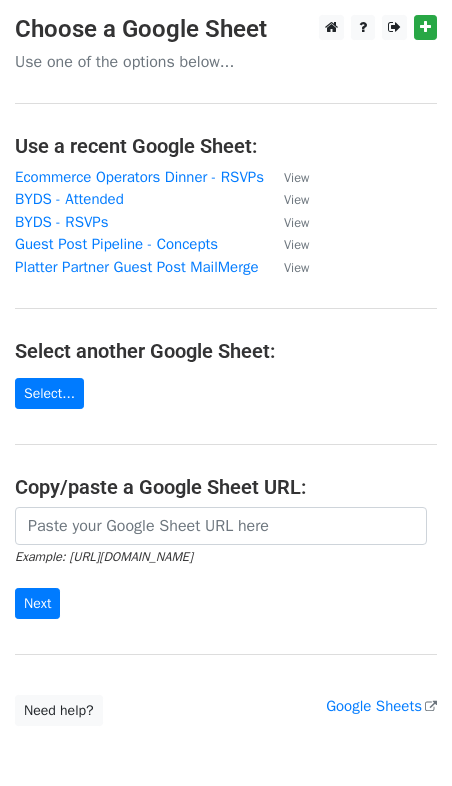 scroll, scrollTop: 0, scrollLeft: 0, axis: both 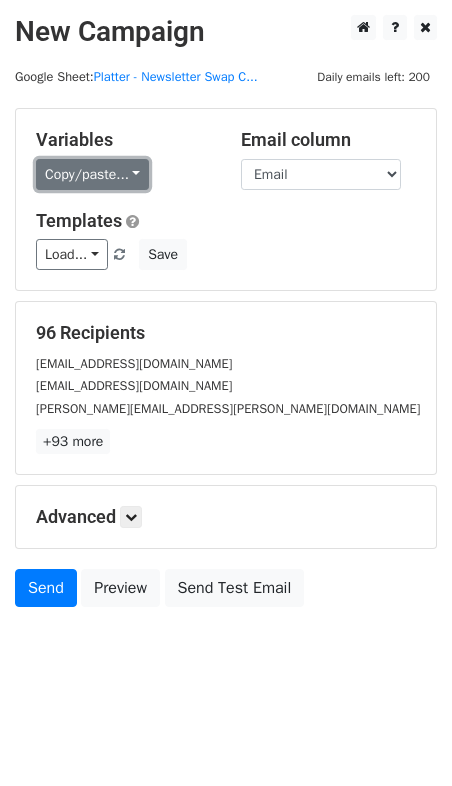 click on "Copy/paste..." at bounding box center (92, 174) 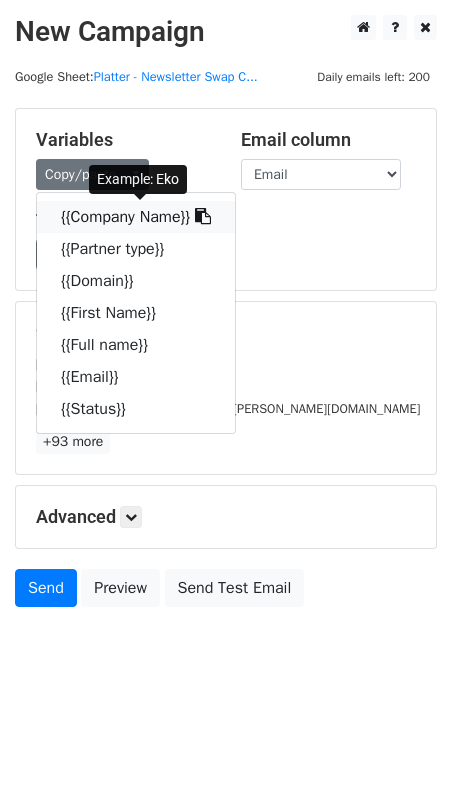 click on "{{Company Name}}" at bounding box center (136, 217) 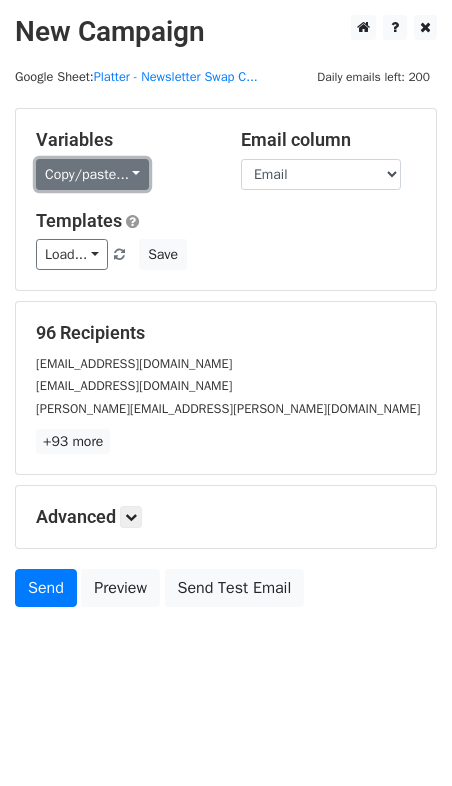 click on "Copy/paste..." at bounding box center [92, 174] 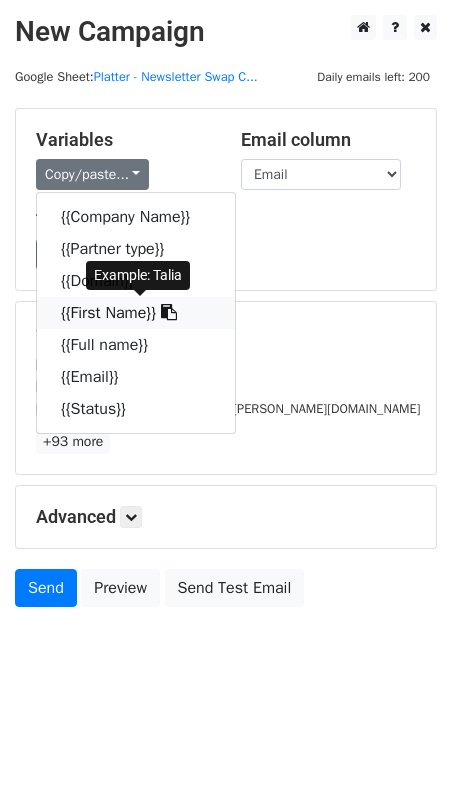 click on "{{First Name}}" at bounding box center (136, 313) 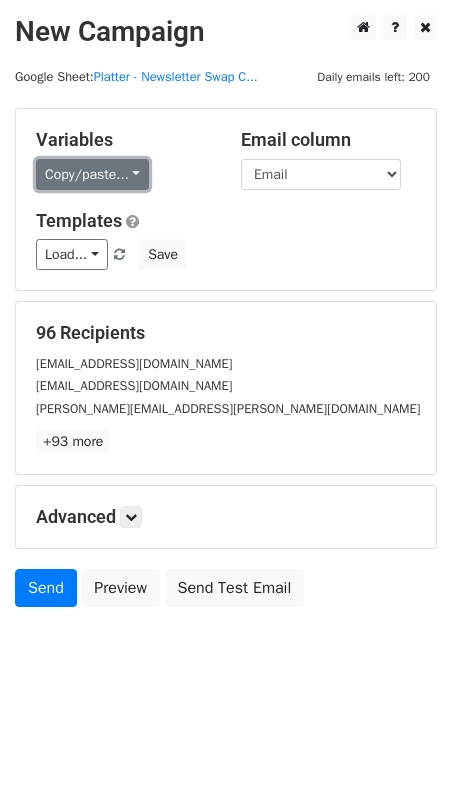 click on "Copy/paste..." at bounding box center [92, 174] 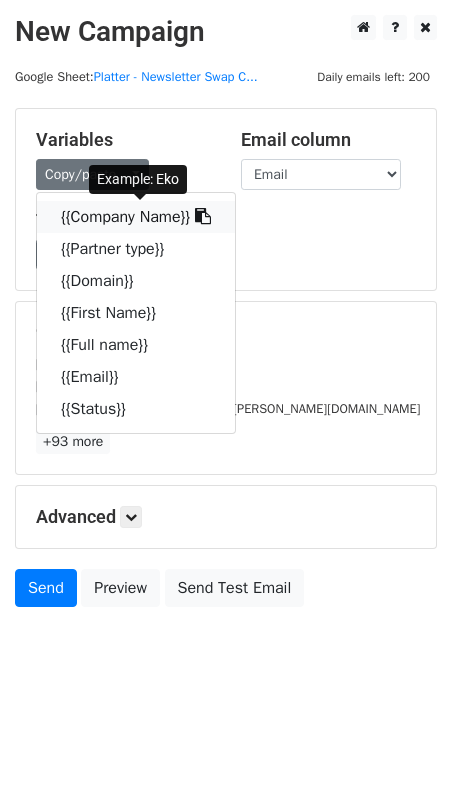click on "{{Company Name}}" at bounding box center [136, 217] 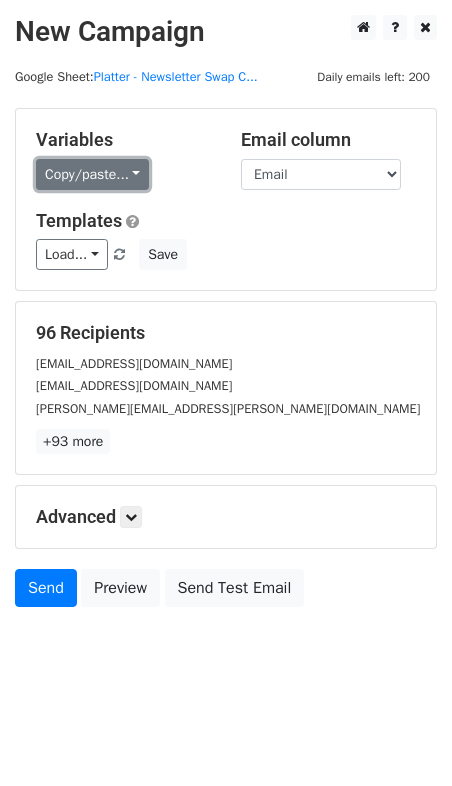 click on "Copy/paste..." at bounding box center [92, 174] 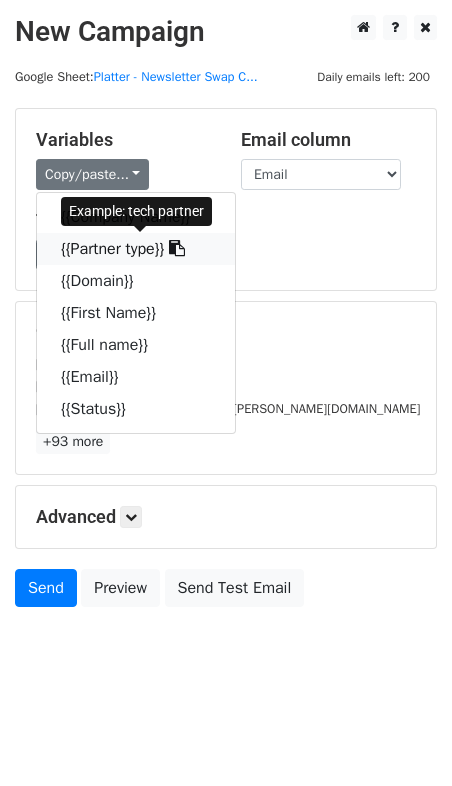 click on "{{Partner type}}" at bounding box center [136, 249] 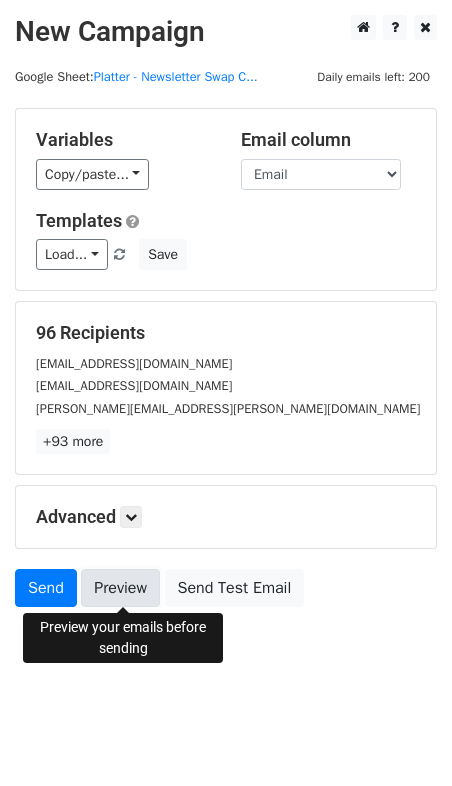 click on "Preview" at bounding box center [120, 588] 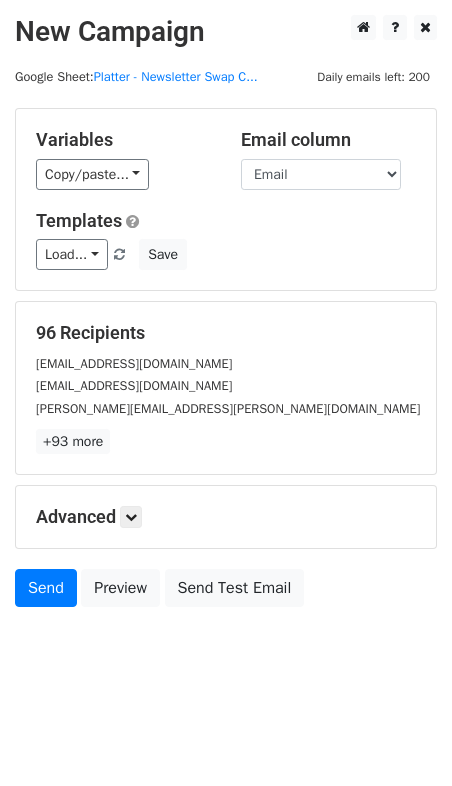 click on "96 Recipients
talia.halperin@eko.com
nick@skio.com
mike.gavin@drivepoint.io
+93 more
96 Recipients
×
talia.halperin@eko.com
nick@skio.com
mike.gavin@drivepoint.io
neil@judge.me
paolo@getrewize.com
carls@shipplug.com
atif@refunnel.com
laura@soona.co
carina@heatmap.com
ben@trynow.io
will@prescient-ai.io
paul@superfiliate.com
emilylimoncelli@leapinc.co
logan@passportglobal.com
alex@deepoceanpartners.com
charlotte@fairing.co
owen@hang.com
ismail@novel.com
matt@useonward.com
michael@tryhaventax.com
dean@winback.pro
aoife@octane.ai
megan@orita.ai
daren@nostra.ai
lara.fink@yotpo.com
ben@inspired.com
samantha@intelligems.io
sneh@luckylabs.io
sharper@sendlane.com
kate@tydo.com
brecker@preflectads.com
brian@bubblehouse.com
cory@useparallel.com
emmanuel@getparker.com" at bounding box center (226, 388) 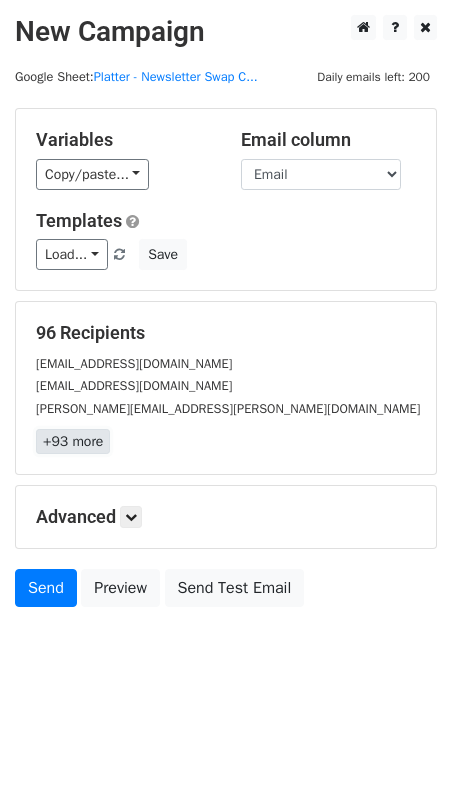click on "+93 more" at bounding box center [73, 441] 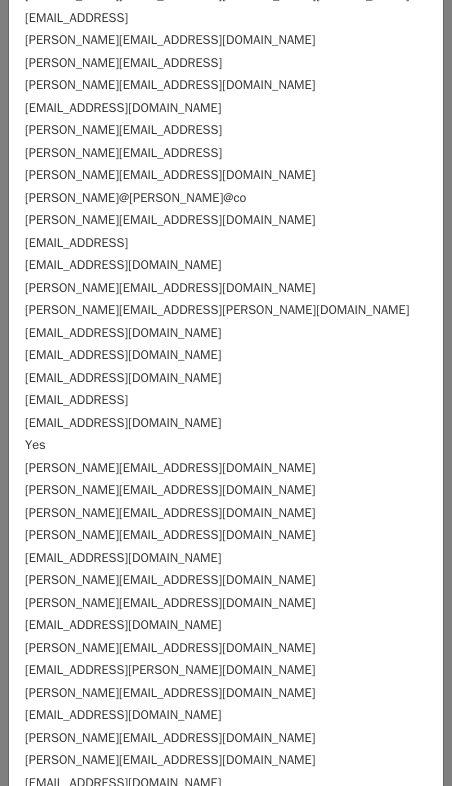 scroll, scrollTop: 1555, scrollLeft: 0, axis: vertical 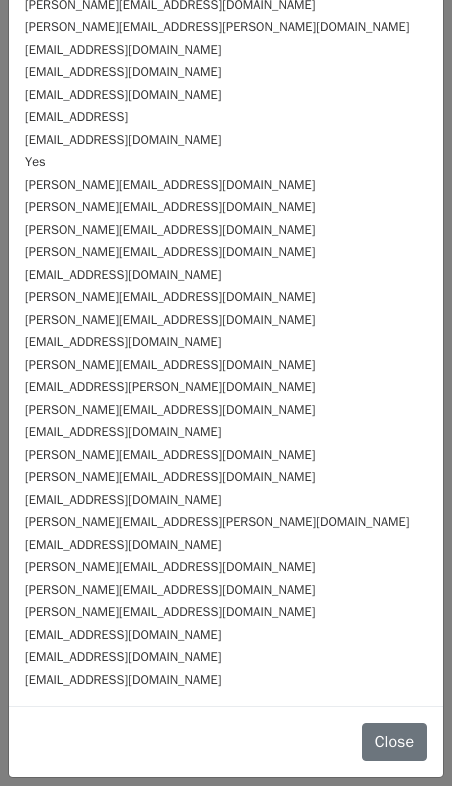 click on "mike@jetads.co" at bounding box center [170, 612] 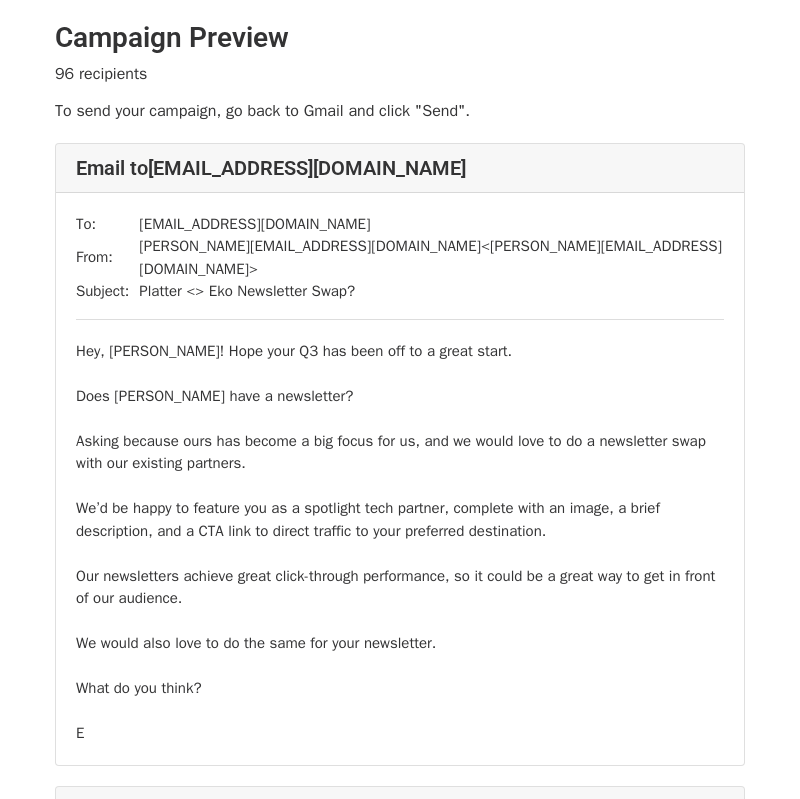 scroll, scrollTop: 0, scrollLeft: 0, axis: both 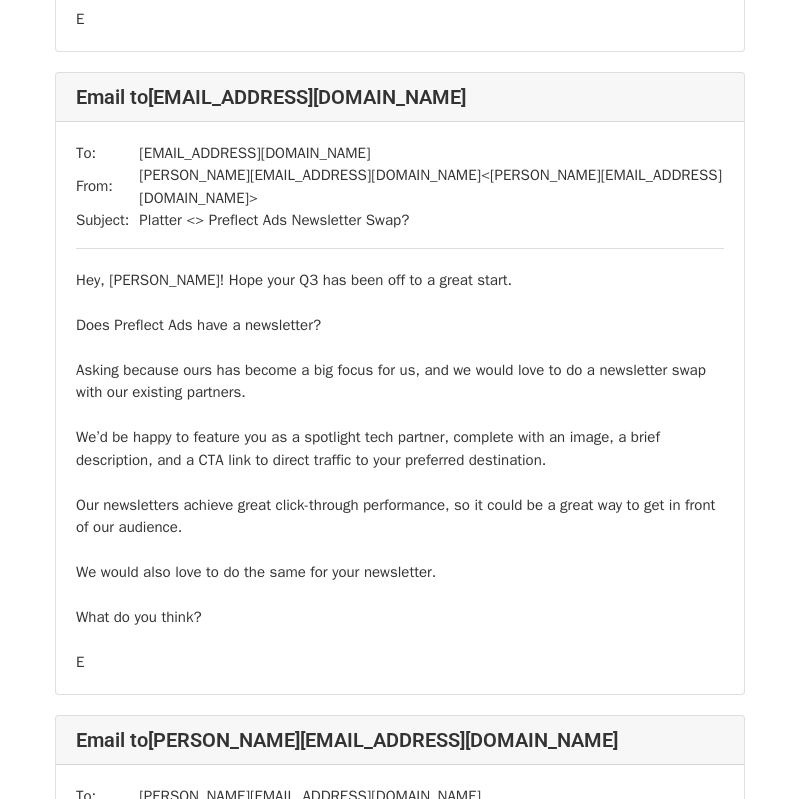 click on "Hey, Brian! Hope your Q3 has been off to a great start. Does Bubblehouse have a newsletter? Asking because ours has become a big focus for us, and we would love to do a newsletter swap with our existing partners. We’d be happy to feature you as a spotlight tech partner, complete with an image, a brief description, and a CTA link to direct traffic to your preferred destination. Our newsletters achieve great click-through performance, so it could be a great way to get in front of our audience.  We would also love to do the same for your newsletter. What do you think? E" at bounding box center [400, 1114] 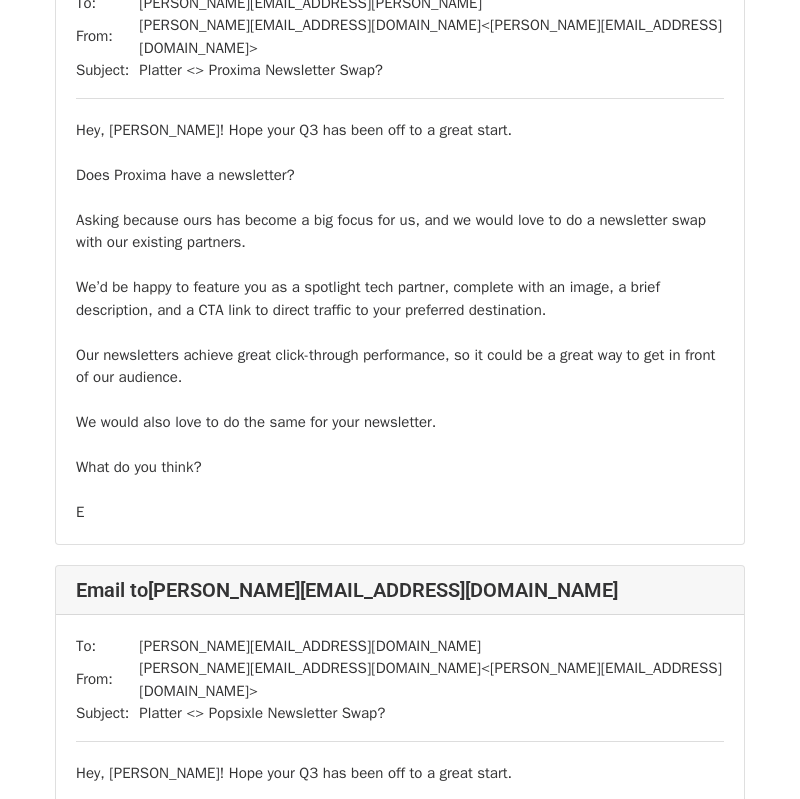 scroll, scrollTop: 30529, scrollLeft: 0, axis: vertical 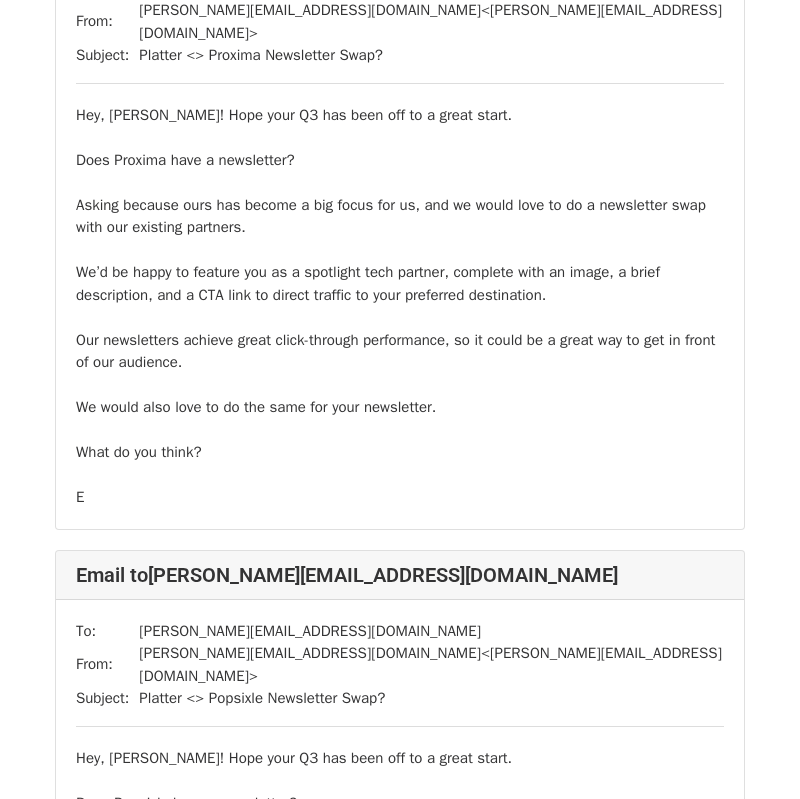 drag, startPoint x: 381, startPoint y: 366, endPoint x: 385, endPoint y: 603, distance: 237.03375 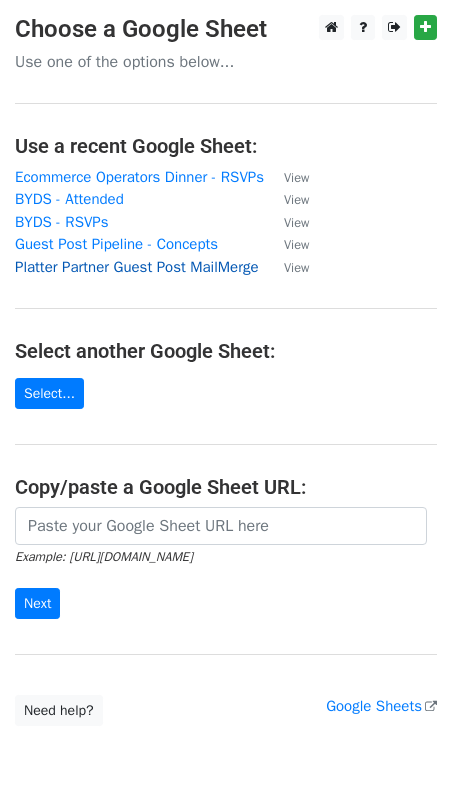 scroll, scrollTop: 0, scrollLeft: 0, axis: both 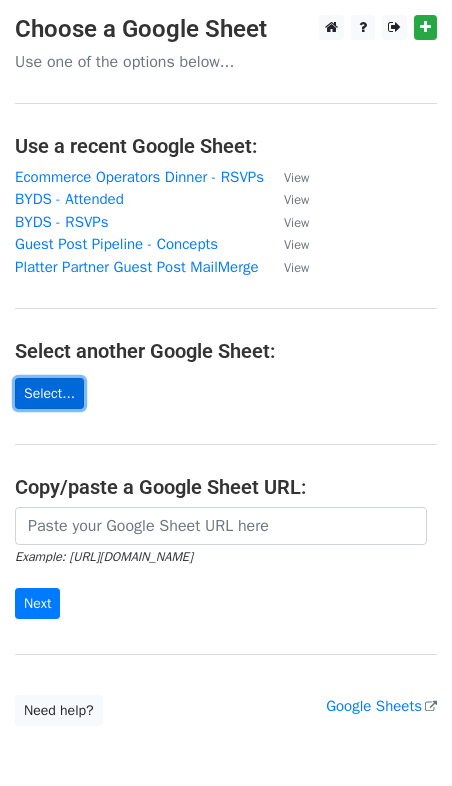 click on "Select..." at bounding box center (49, 393) 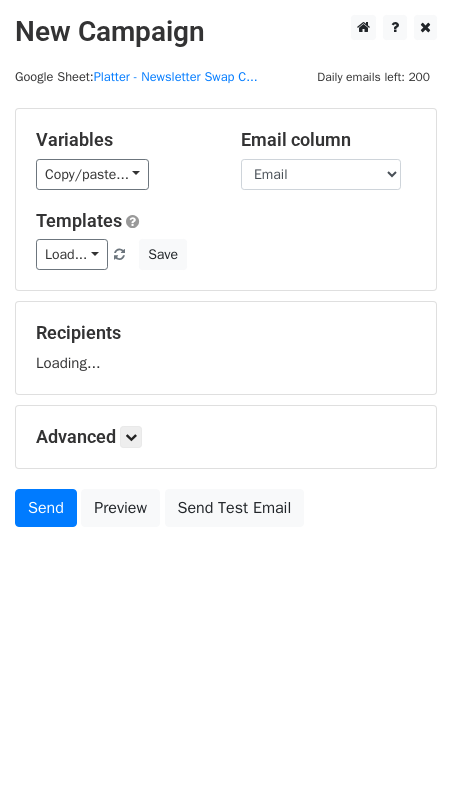 scroll, scrollTop: 0, scrollLeft: 0, axis: both 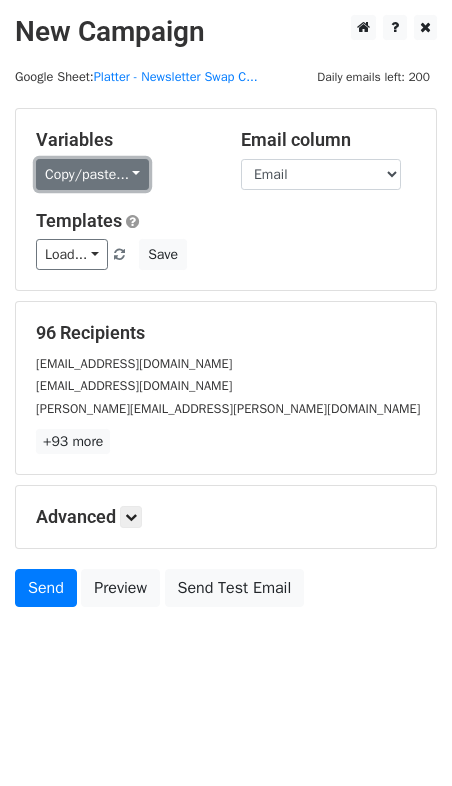 click on "Copy/paste..." at bounding box center (92, 174) 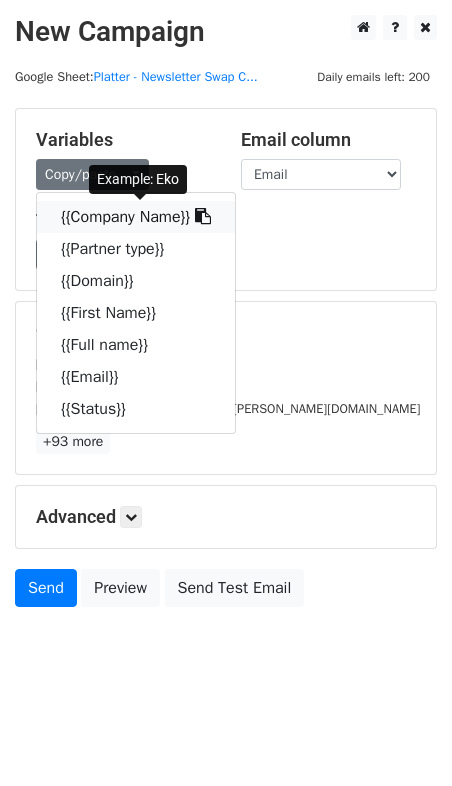 drag, startPoint x: 112, startPoint y: 216, endPoint x: 63, endPoint y: 218, distance: 49.0408 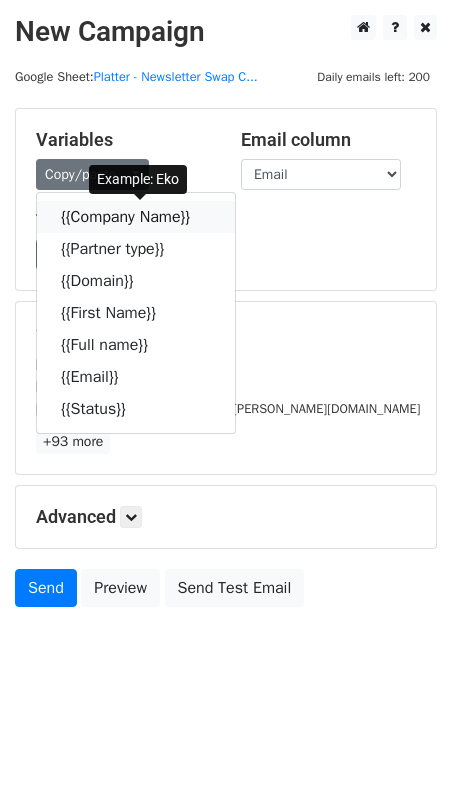click on "{{Company Name}}" at bounding box center (136, 217) 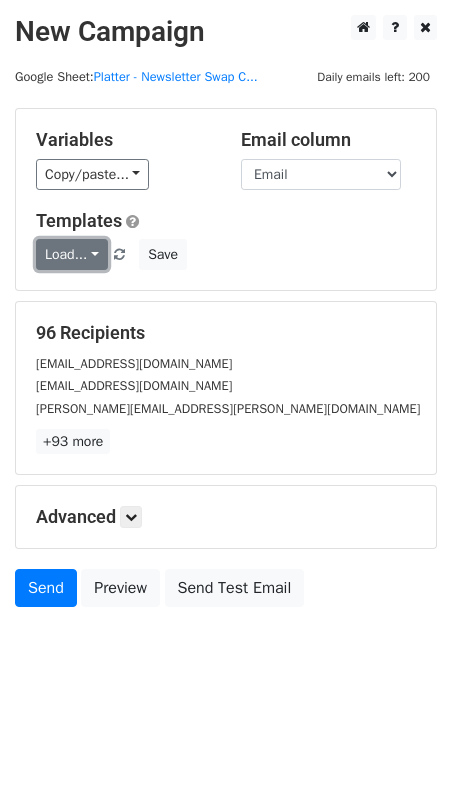 click on "Load..." at bounding box center (72, 254) 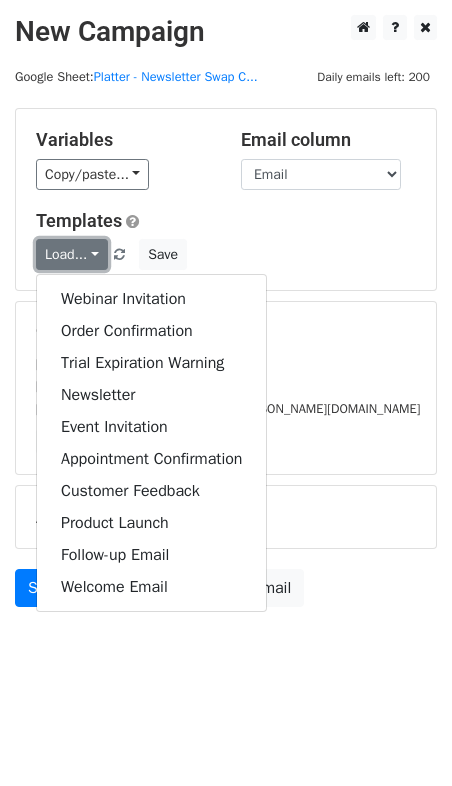 click on "Load..." at bounding box center (72, 254) 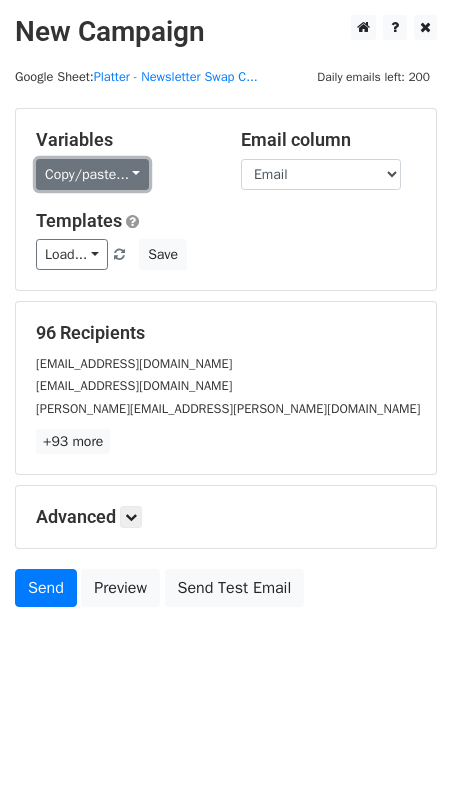 click on "Copy/paste..." at bounding box center [92, 174] 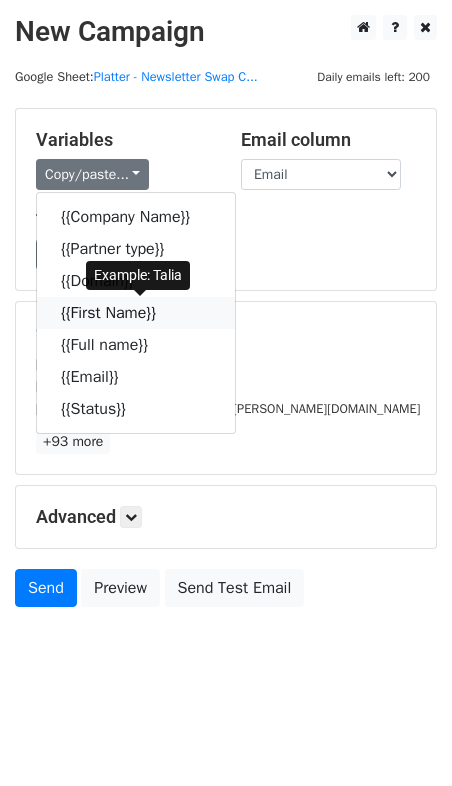 click at bounding box center (169, 312) 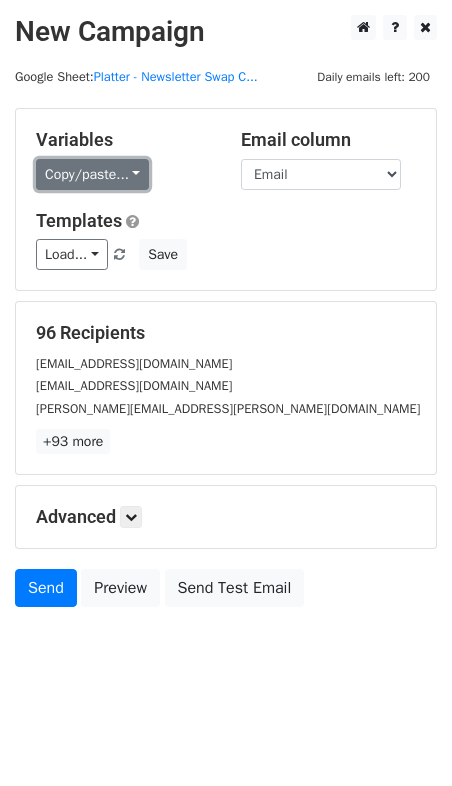 click on "Copy/paste..." at bounding box center [92, 174] 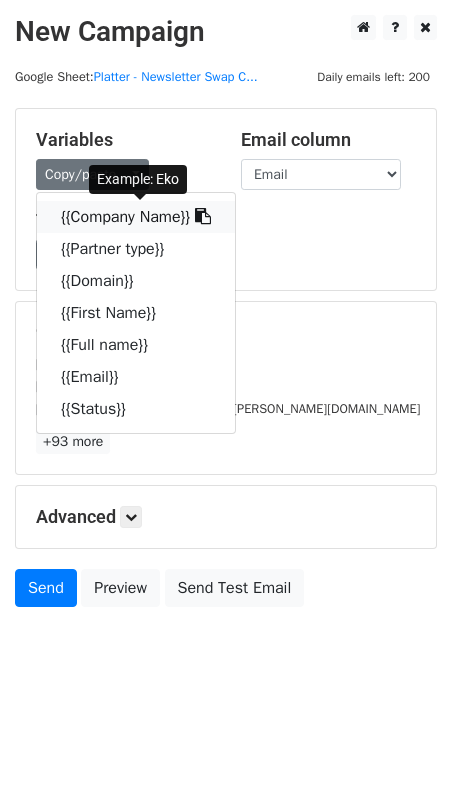 click on "{{Company Name}}" at bounding box center [136, 217] 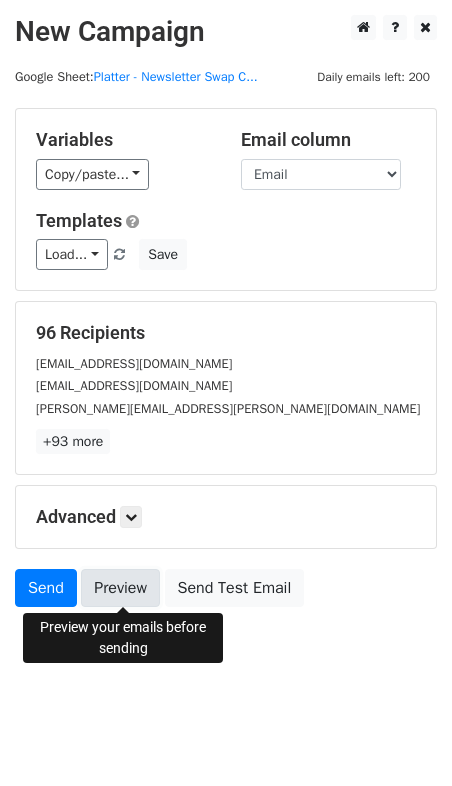 click on "Preview" at bounding box center [120, 588] 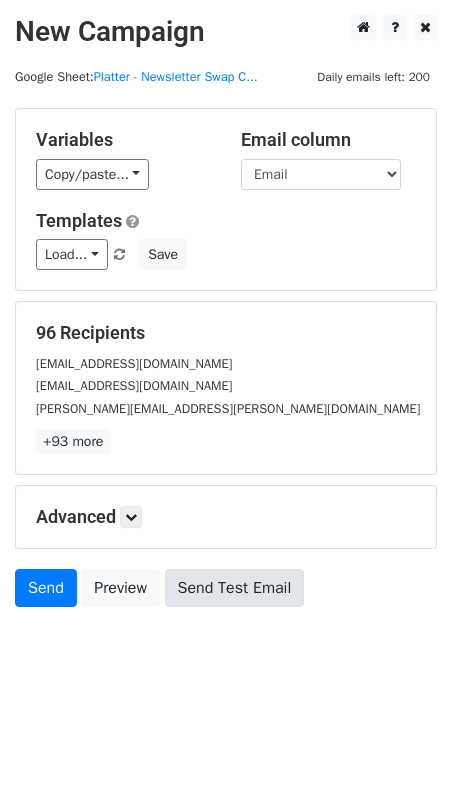 drag, startPoint x: 315, startPoint y: 653, endPoint x: 174, endPoint y: 588, distance: 155.26108 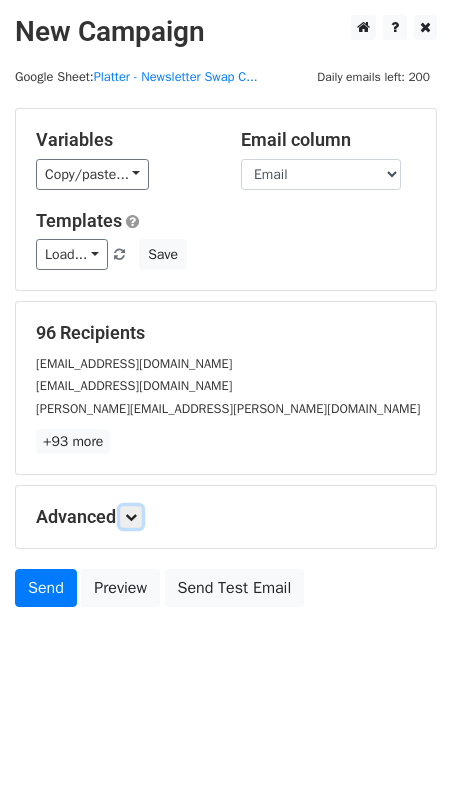 drag, startPoint x: 132, startPoint y: 518, endPoint x: 140, endPoint y: 579, distance: 61.522354 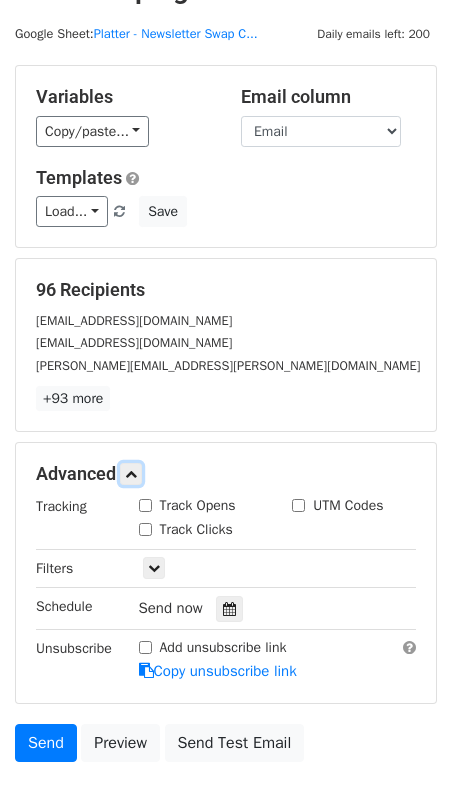 scroll, scrollTop: 0, scrollLeft: 0, axis: both 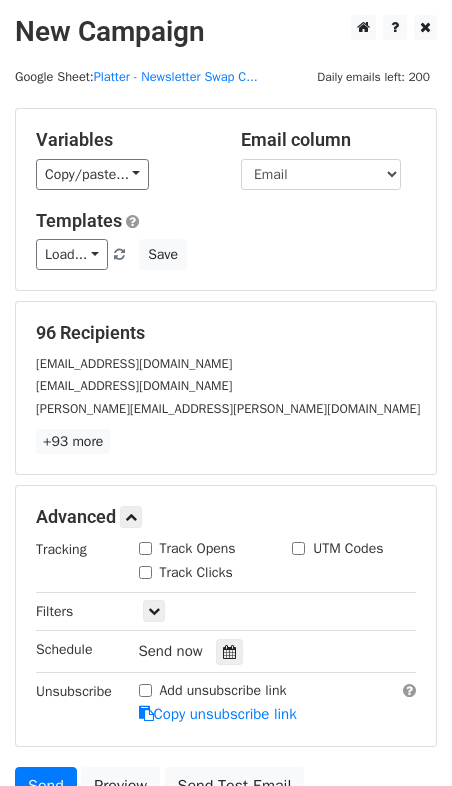 click on "[EMAIL_ADDRESS][DOMAIN_NAME]" at bounding box center (226, 385) 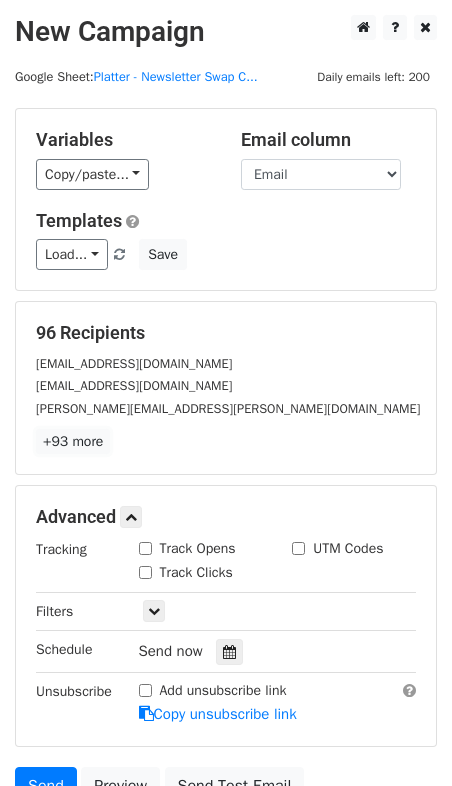 drag, startPoint x: 108, startPoint y: 439, endPoint x: 262, endPoint y: 214, distance: 272.65546 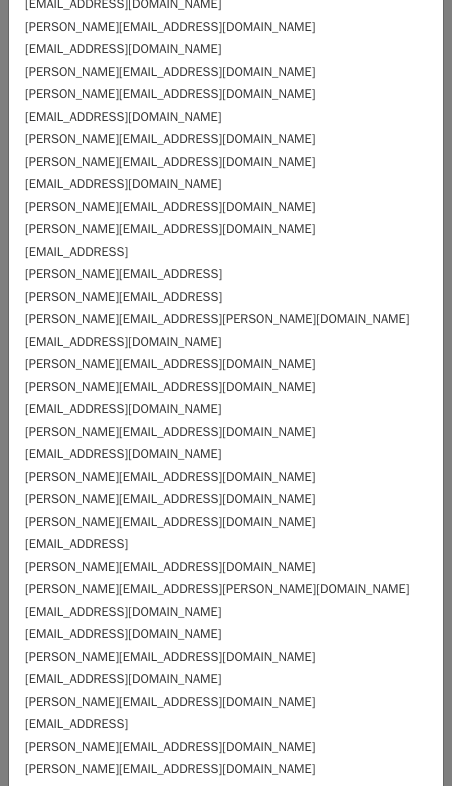 scroll, scrollTop: 0, scrollLeft: 0, axis: both 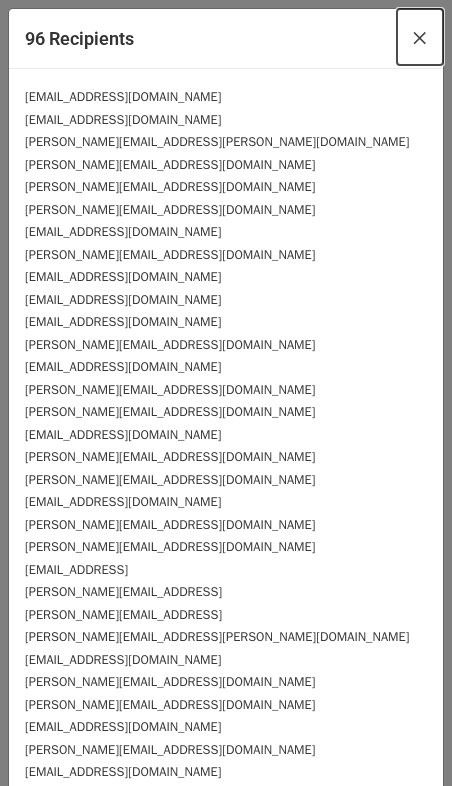 click on "×" at bounding box center [420, 37] 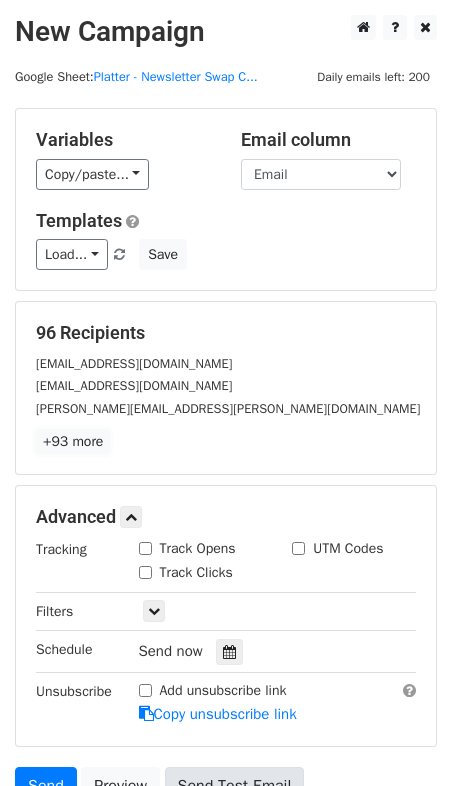 scroll, scrollTop: 187, scrollLeft: 0, axis: vertical 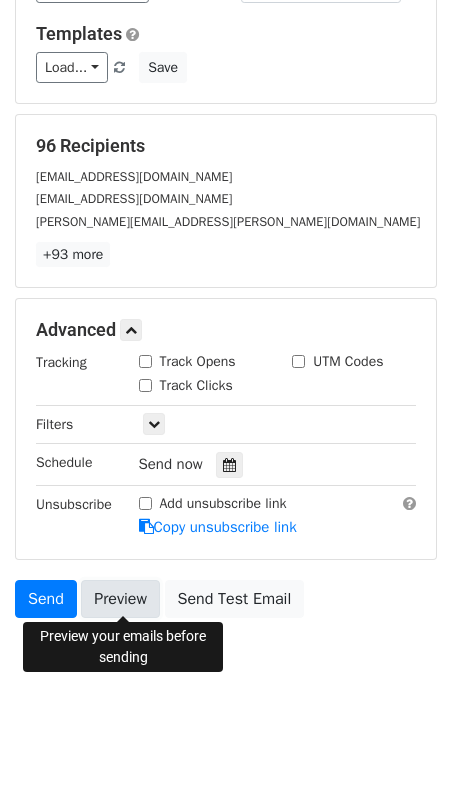 click on "Preview" at bounding box center [120, 599] 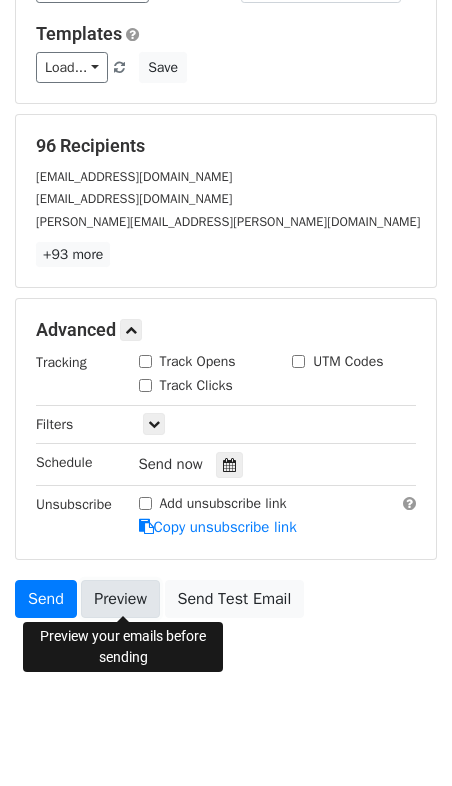 click on "Preview" at bounding box center (120, 599) 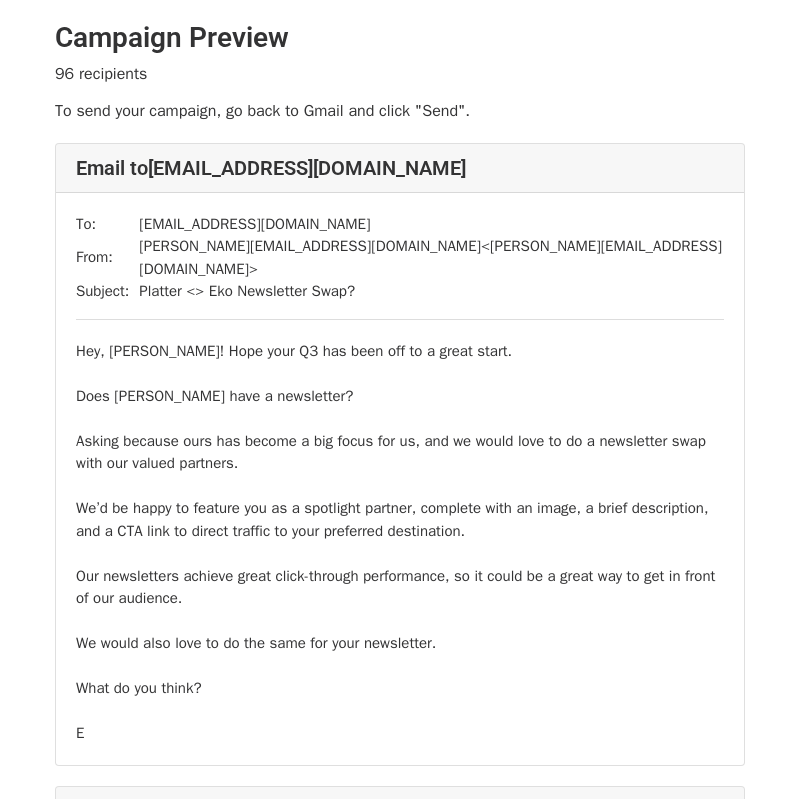 scroll, scrollTop: 0, scrollLeft: 0, axis: both 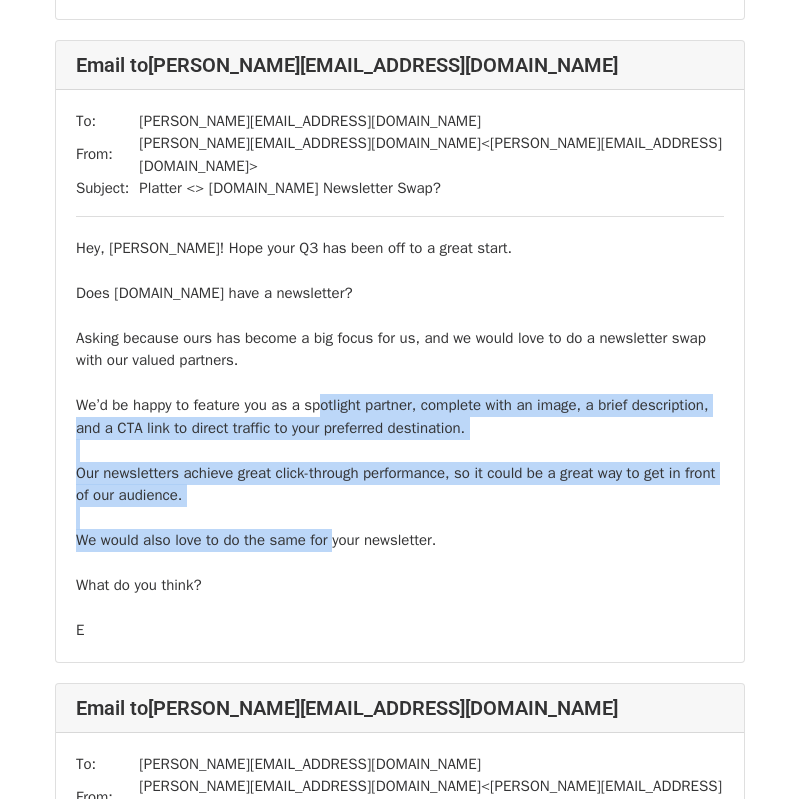 drag, startPoint x: 329, startPoint y: 287, endPoint x: 342, endPoint y: 431, distance: 144.58562 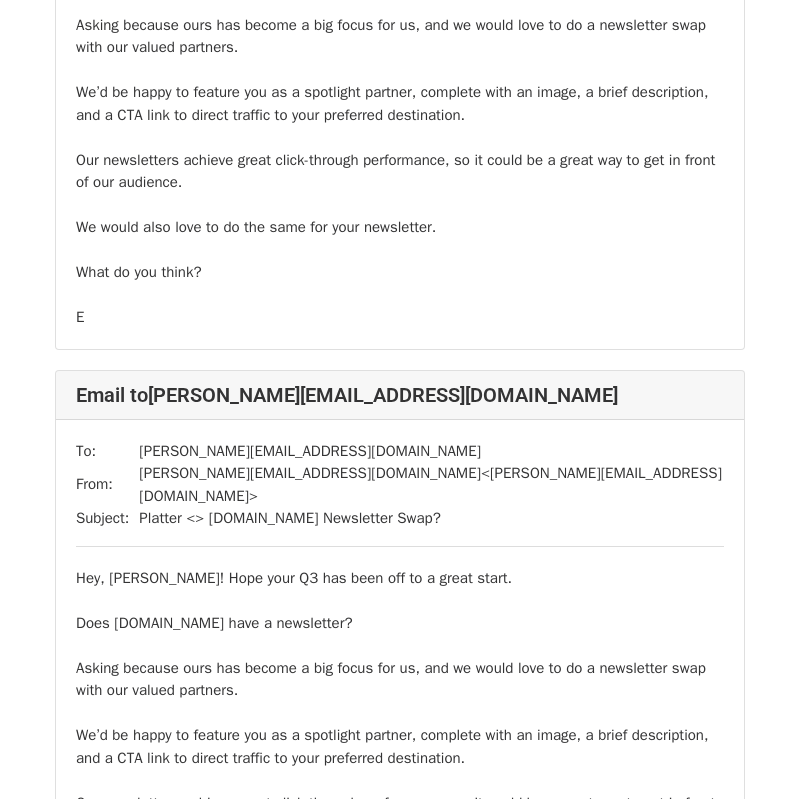 scroll, scrollTop: 1513, scrollLeft: 0, axis: vertical 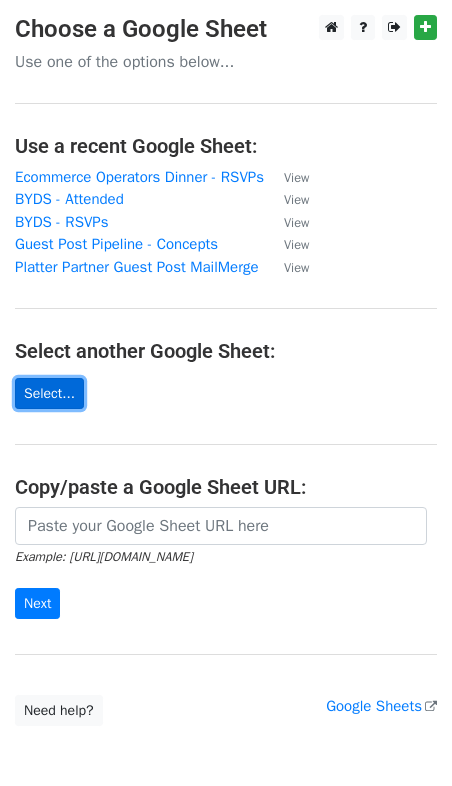 click on "Select..." at bounding box center [49, 393] 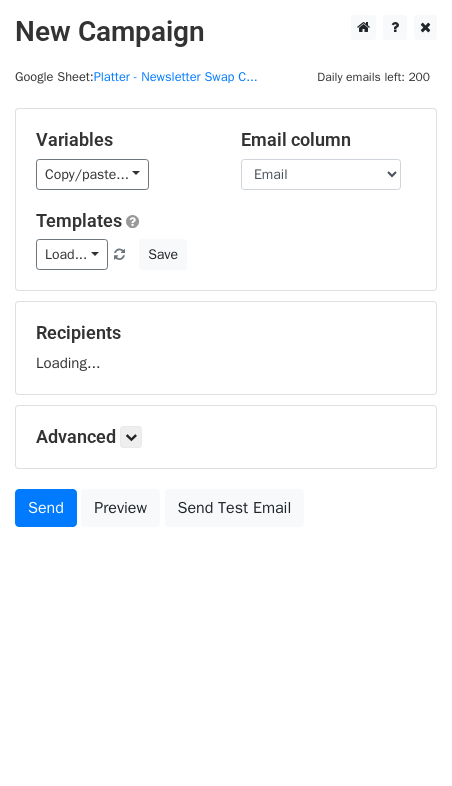 scroll, scrollTop: 0, scrollLeft: 0, axis: both 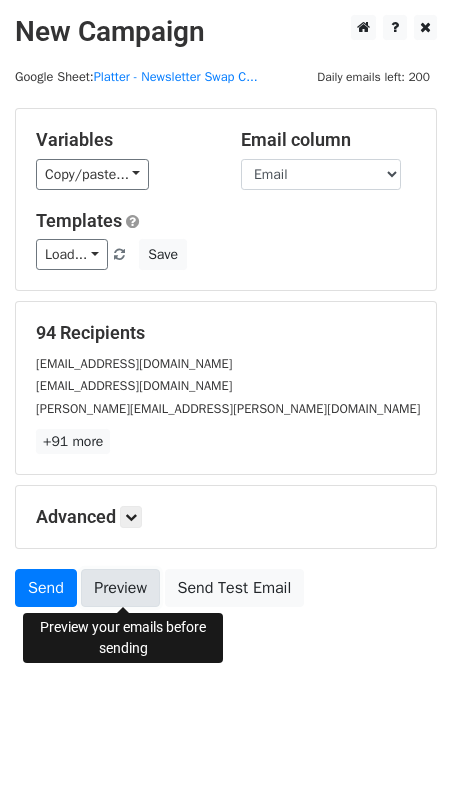 click on "Preview" at bounding box center (120, 588) 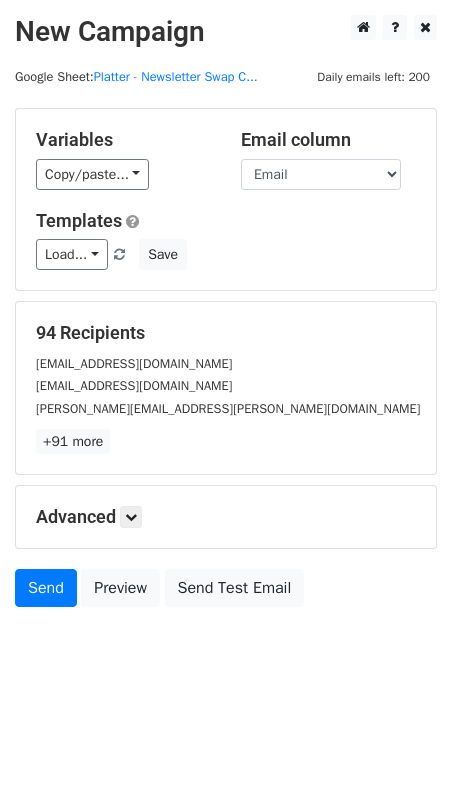 click on "New Campaign
Daily emails left: 200
Google Sheet:
Platter - Newsletter Swap C...
Variables
Copy/paste...
{{Company Name}}
{{Partner type}}
{{Domain}}
{{First Name}}
{{Full name}}
{{Email}}
{{Status}}
Email column
Company Name
Partner type
Domain
First Name
Full name
Email
Status
Templates
Load...
Webinar Invitation
Order Confirmation
Trial Expiration Warning
Newsletter
Event Invitation
Appointment Confirmation
Customer Feedback
Product Launch
Follow-up Email
Welcome Email
Save
94 Recipients
[EMAIL_ADDRESS][DOMAIN_NAME]
[PERSON_NAME][EMAIL_ADDRESS][DOMAIN_NAME]
[PERSON_NAME][DOMAIN_NAME][EMAIL_ADDRESS][PERSON_NAME][DOMAIN_NAME]
+91 more
94 Recipients
×
[EMAIL_ADDRESS][DOMAIN_NAME]
[PERSON_NAME][EMAIL_ADDRESS][DOMAIN_NAME]
[PERSON_NAME][DOMAIN_NAME][EMAIL_ADDRESS][PERSON_NAME][DOMAIN_NAME]
[PERSON_NAME][EMAIL_ADDRESS][DOMAIN_NAME]
[EMAIL_ADDRESS][DOMAIN_NAME]
[EMAIL_ADDRESS][DOMAIN_NAME]
[PERSON_NAME][EMAIL_ADDRESS][DOMAIN_NAME]" at bounding box center (226, 356) 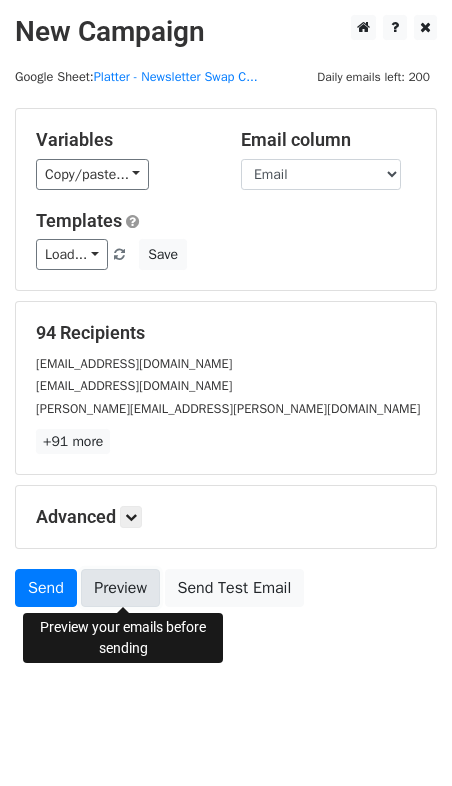 click on "Preview" at bounding box center (120, 588) 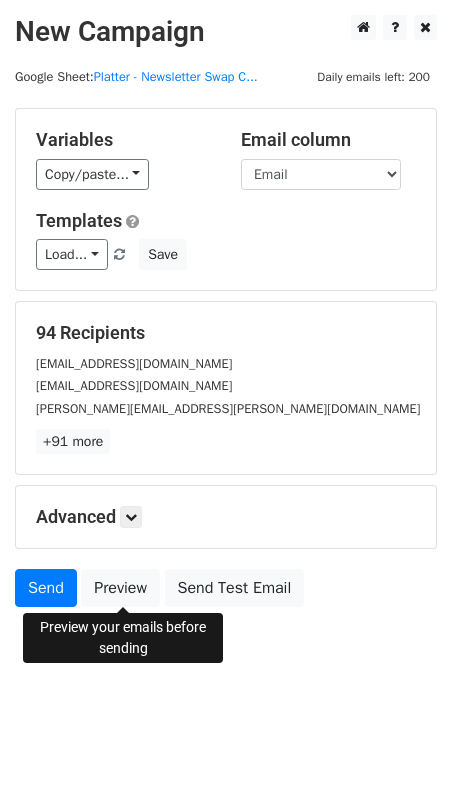 click on "New Campaign
Daily emails left: 200
Google Sheet:
Platter - Newsletter Swap C...
Variables
Copy/paste...
{{Company Name}}
{{Partner type}}
{{Domain}}
{{First Name}}
{{Full name}}
{{Email}}
{{Status}}
Email column
Company Name
Partner type
Domain
First Name
Full name
Email
Status
Templates
Load...
Webinar Invitation
Order Confirmation
Trial Expiration Warning
Newsletter
Event Invitation
Appointment Confirmation
Customer Feedback
Product Launch
Follow-up Email
Welcome Email
Save
94 Recipients
[EMAIL_ADDRESS][DOMAIN_NAME]
[PERSON_NAME][EMAIL_ADDRESS][DOMAIN_NAME]
[PERSON_NAME][DOMAIN_NAME][EMAIL_ADDRESS][PERSON_NAME][DOMAIN_NAME]
+91 more
94 Recipients
×
[EMAIL_ADDRESS][DOMAIN_NAME]
[PERSON_NAME][EMAIL_ADDRESS][DOMAIN_NAME]
[PERSON_NAME][DOMAIN_NAME][EMAIL_ADDRESS][PERSON_NAME][DOMAIN_NAME]
[PERSON_NAME][EMAIL_ADDRESS][DOMAIN_NAME]
[EMAIL_ADDRESS][DOMAIN_NAME]
[EMAIL_ADDRESS][DOMAIN_NAME]
[PERSON_NAME][EMAIL_ADDRESS][DOMAIN_NAME]" at bounding box center [226, 356] 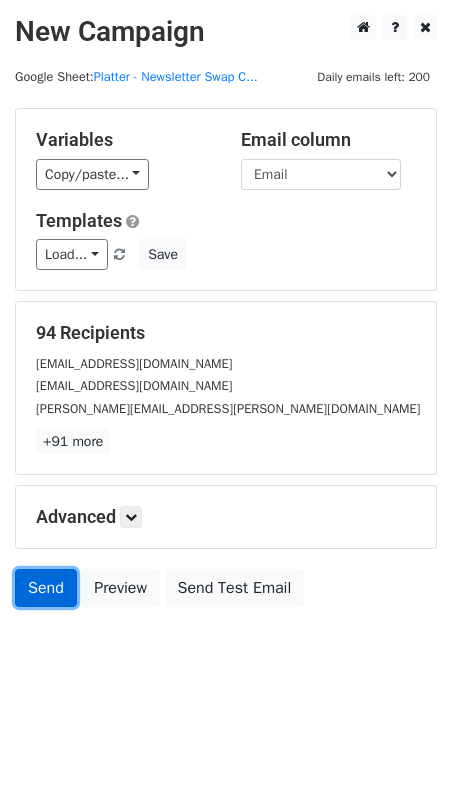 click on "Send" at bounding box center (46, 588) 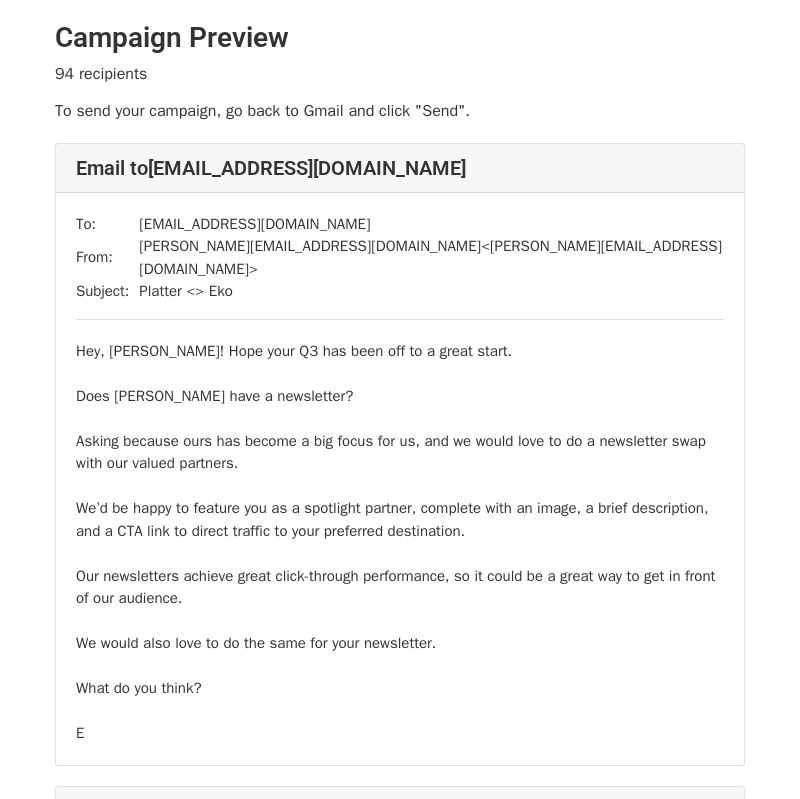 scroll, scrollTop: 0, scrollLeft: 0, axis: both 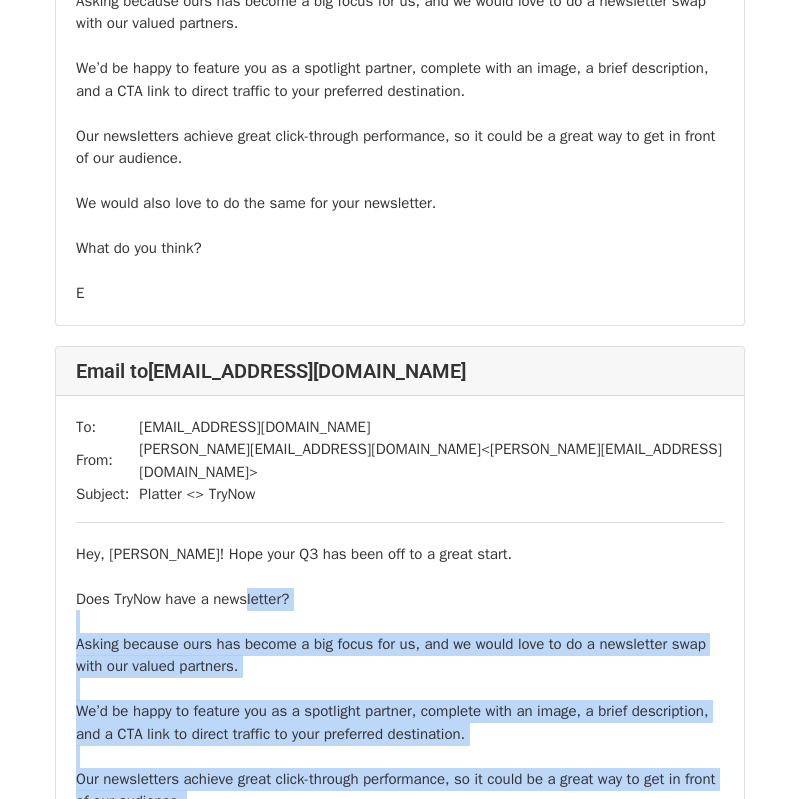 drag, startPoint x: 255, startPoint y: 370, endPoint x: 272, endPoint y: 635, distance: 265.5447 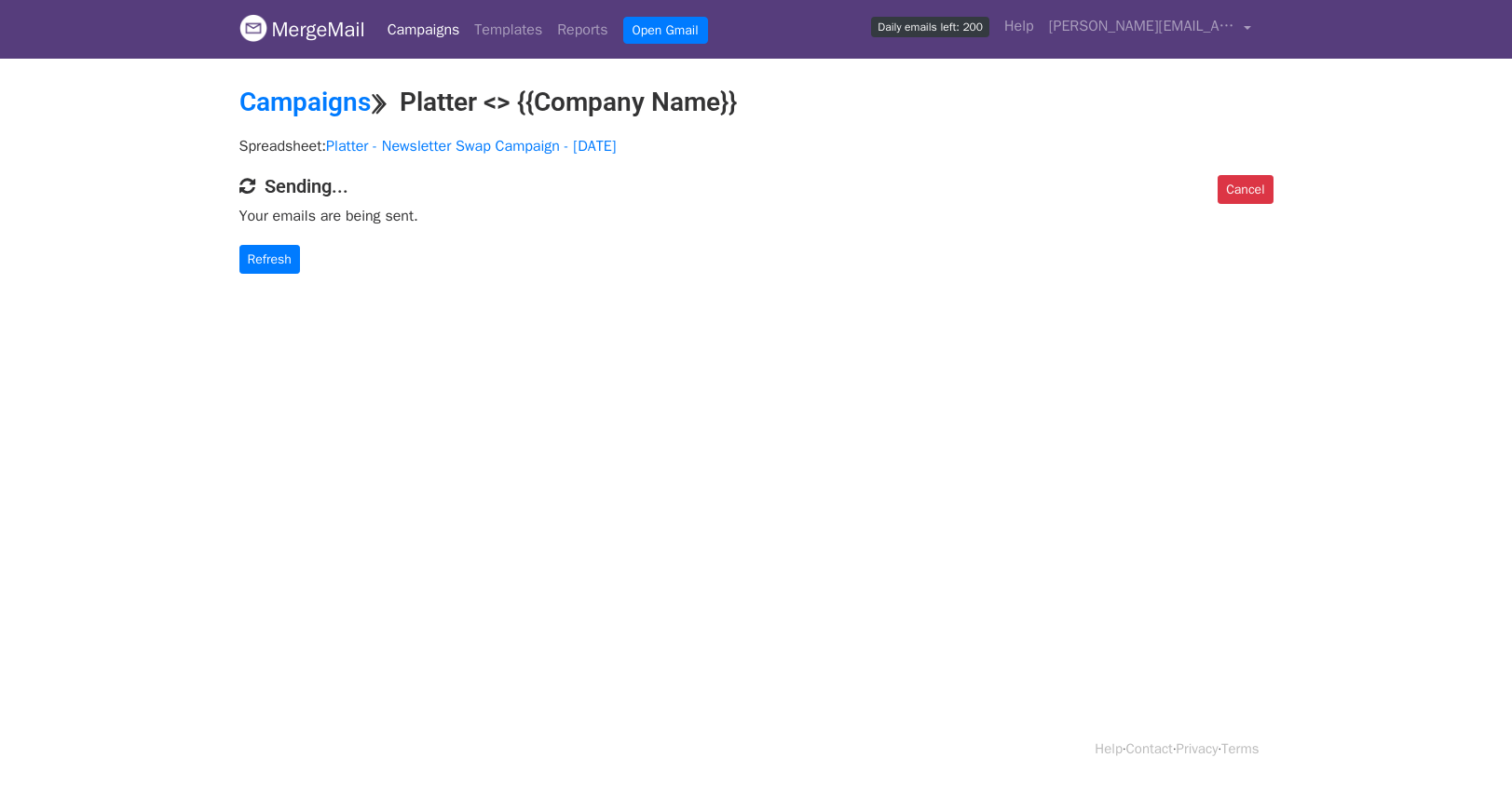scroll, scrollTop: 0, scrollLeft: 0, axis: both 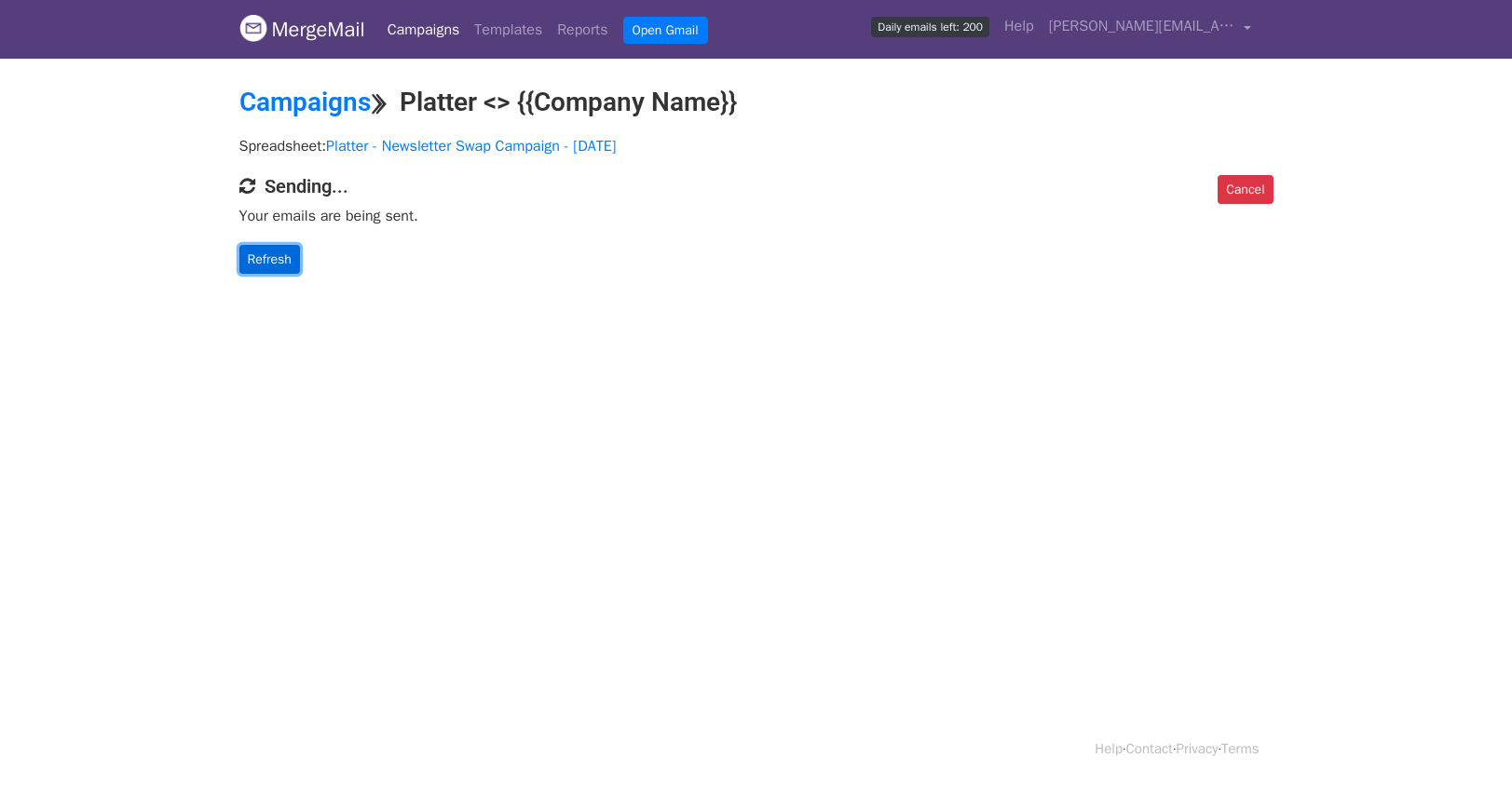 click on "Refresh" at bounding box center (269, 259) 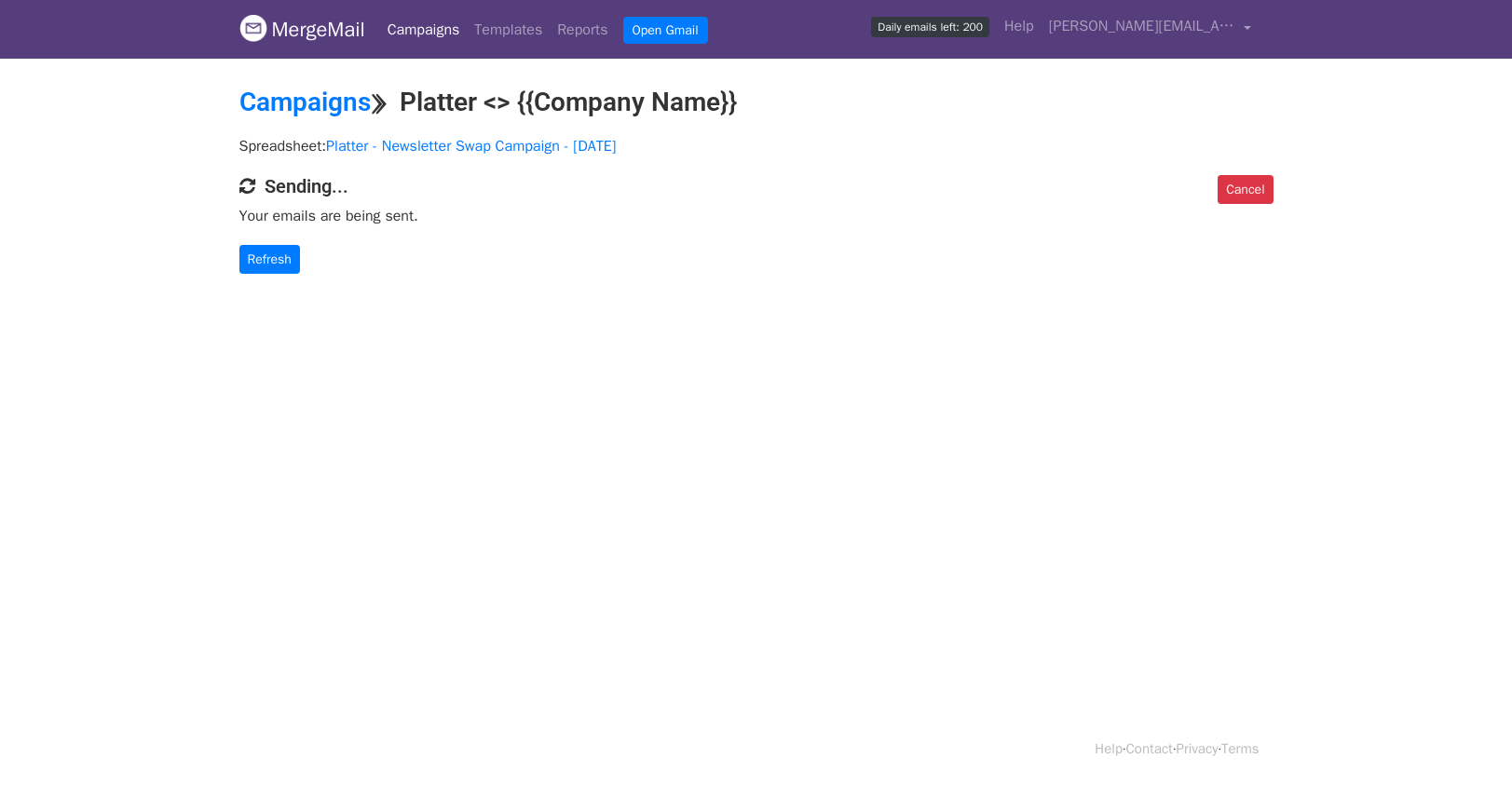 scroll, scrollTop: 0, scrollLeft: 0, axis: both 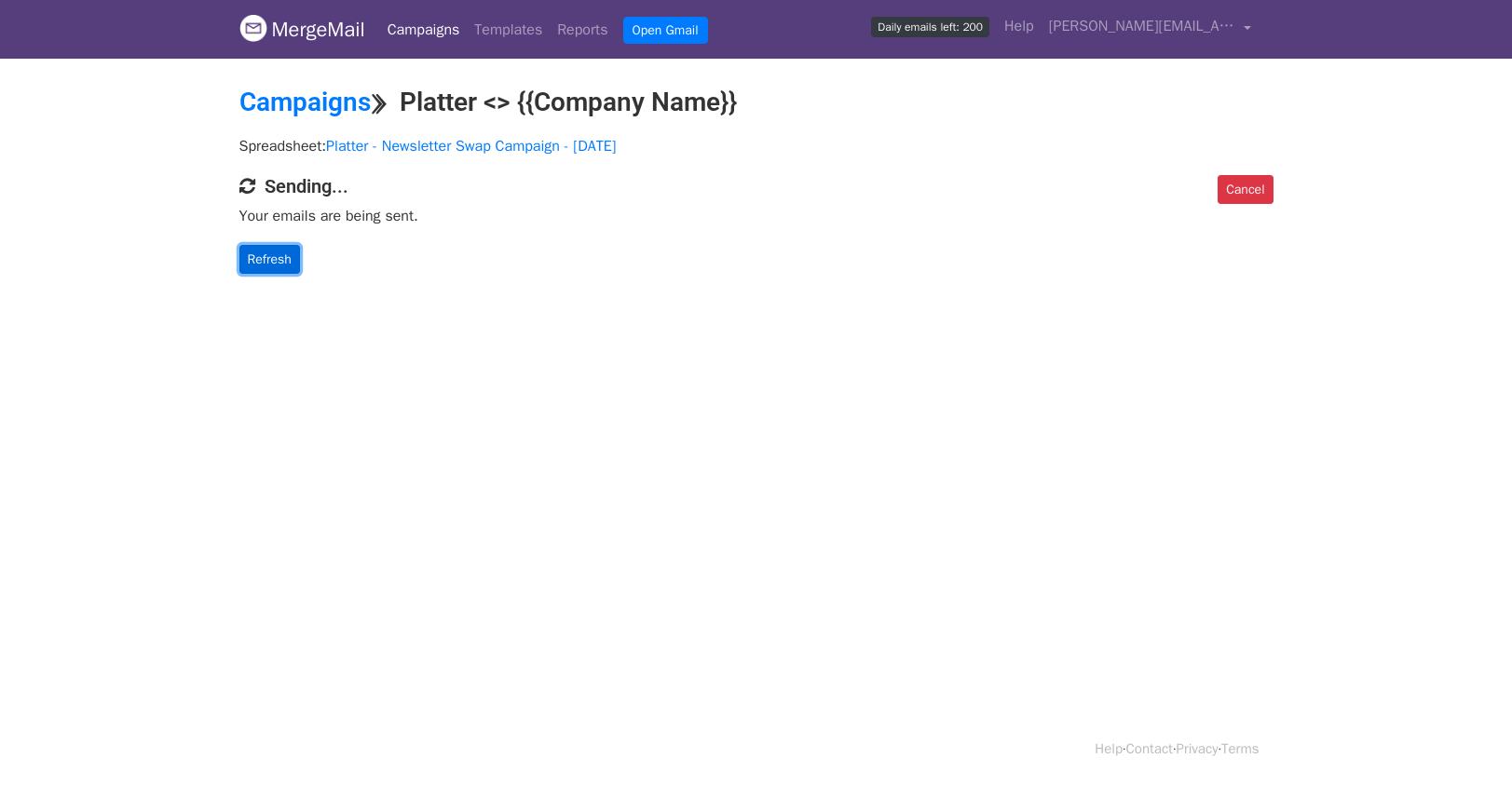 click on "Refresh" at bounding box center (269, 259) 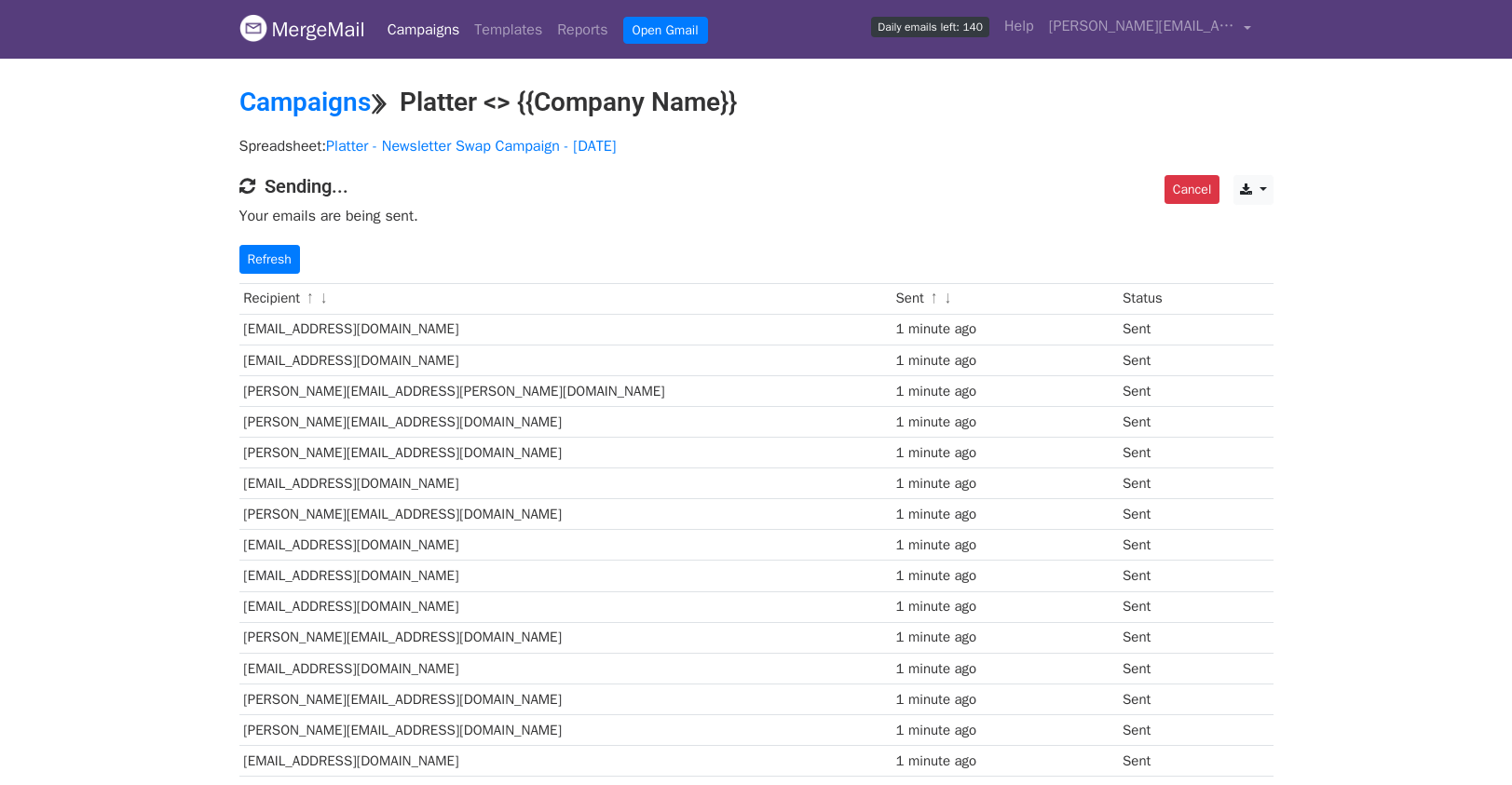 scroll, scrollTop: 0, scrollLeft: 0, axis: both 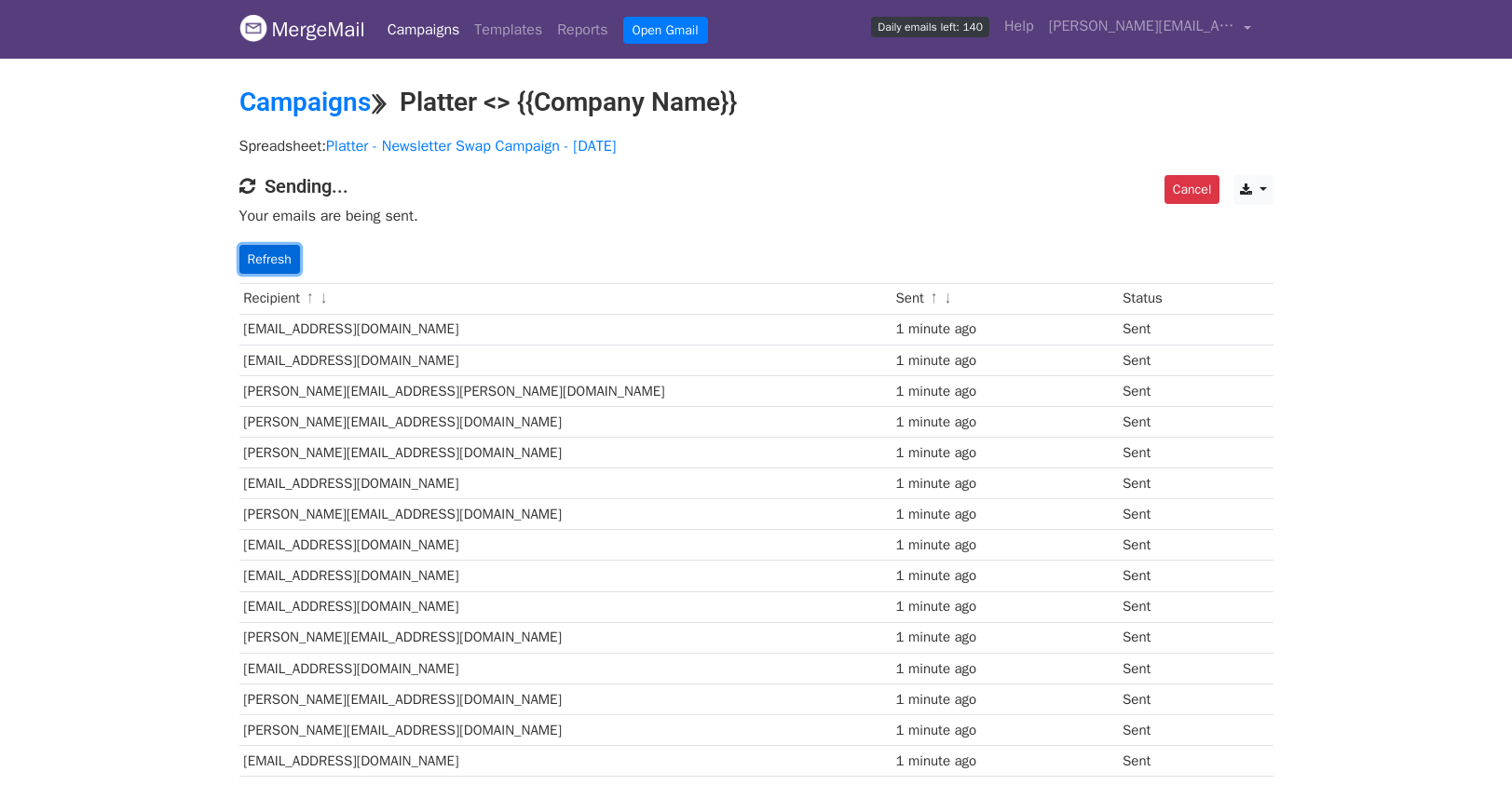 click on "Refresh" at bounding box center (269, 259) 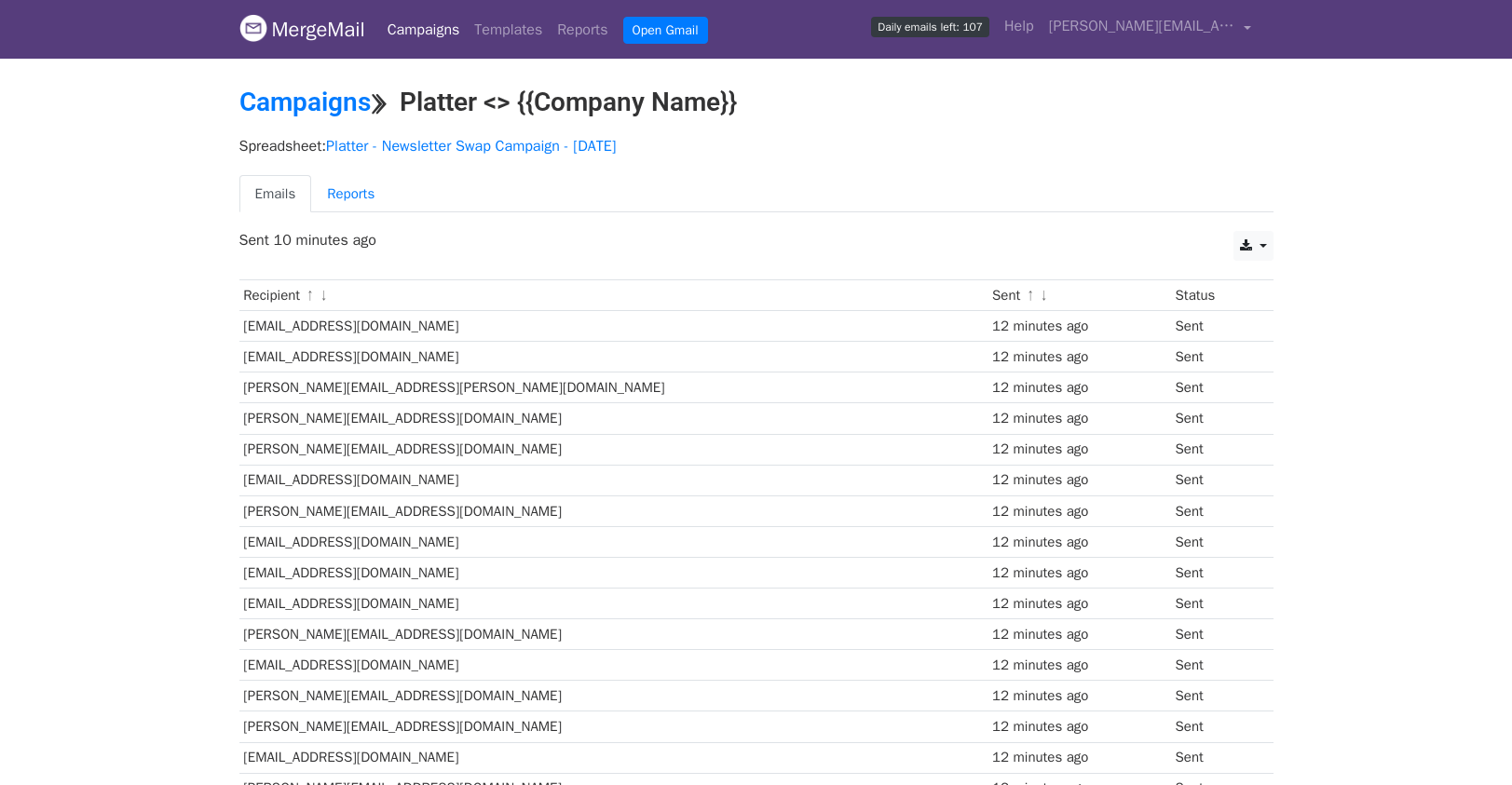 scroll, scrollTop: 1786, scrollLeft: 0, axis: vertical 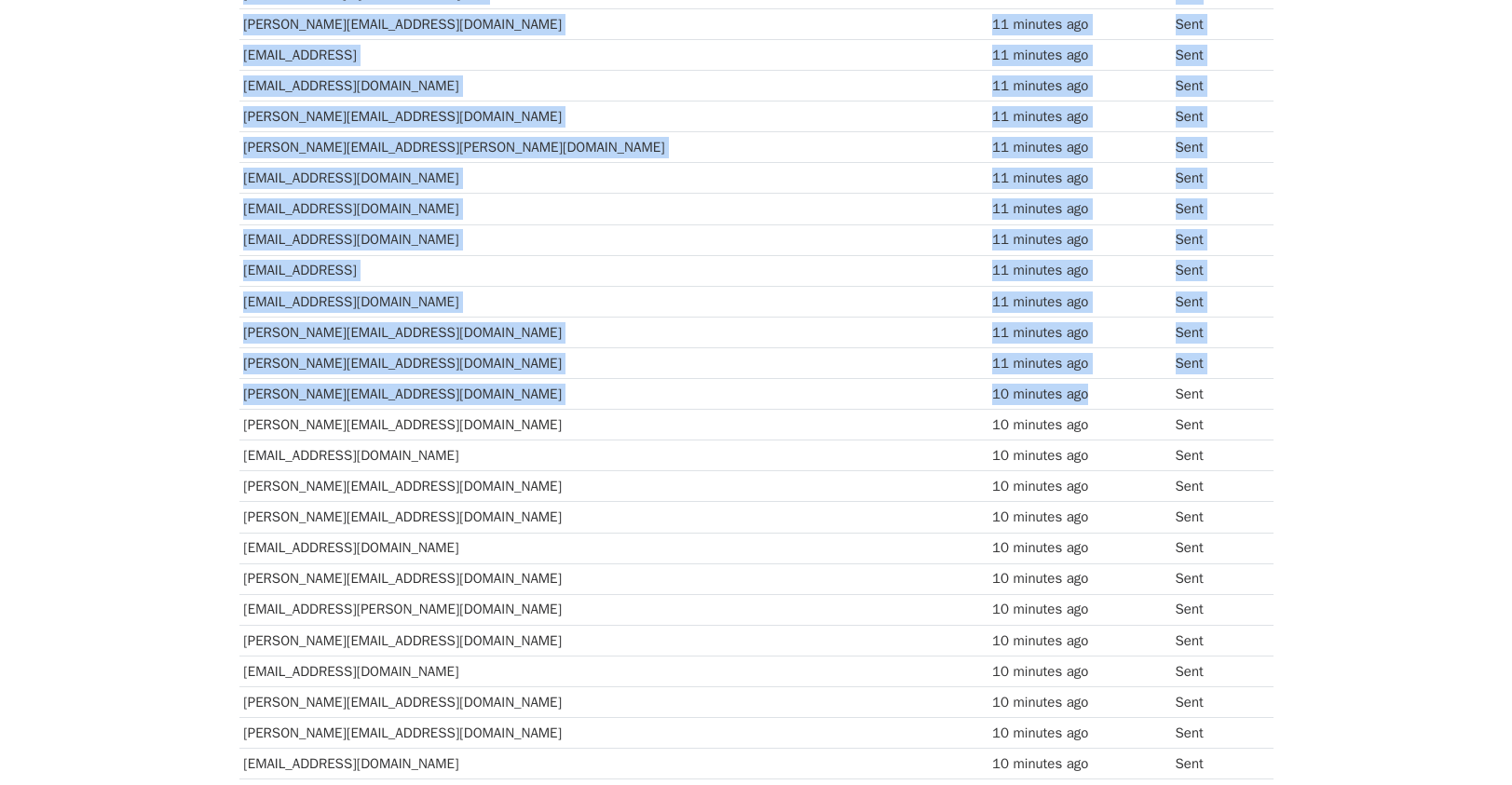 drag, startPoint x: 974, startPoint y: 383, endPoint x: 149, endPoint y: 396, distance: 825.1024 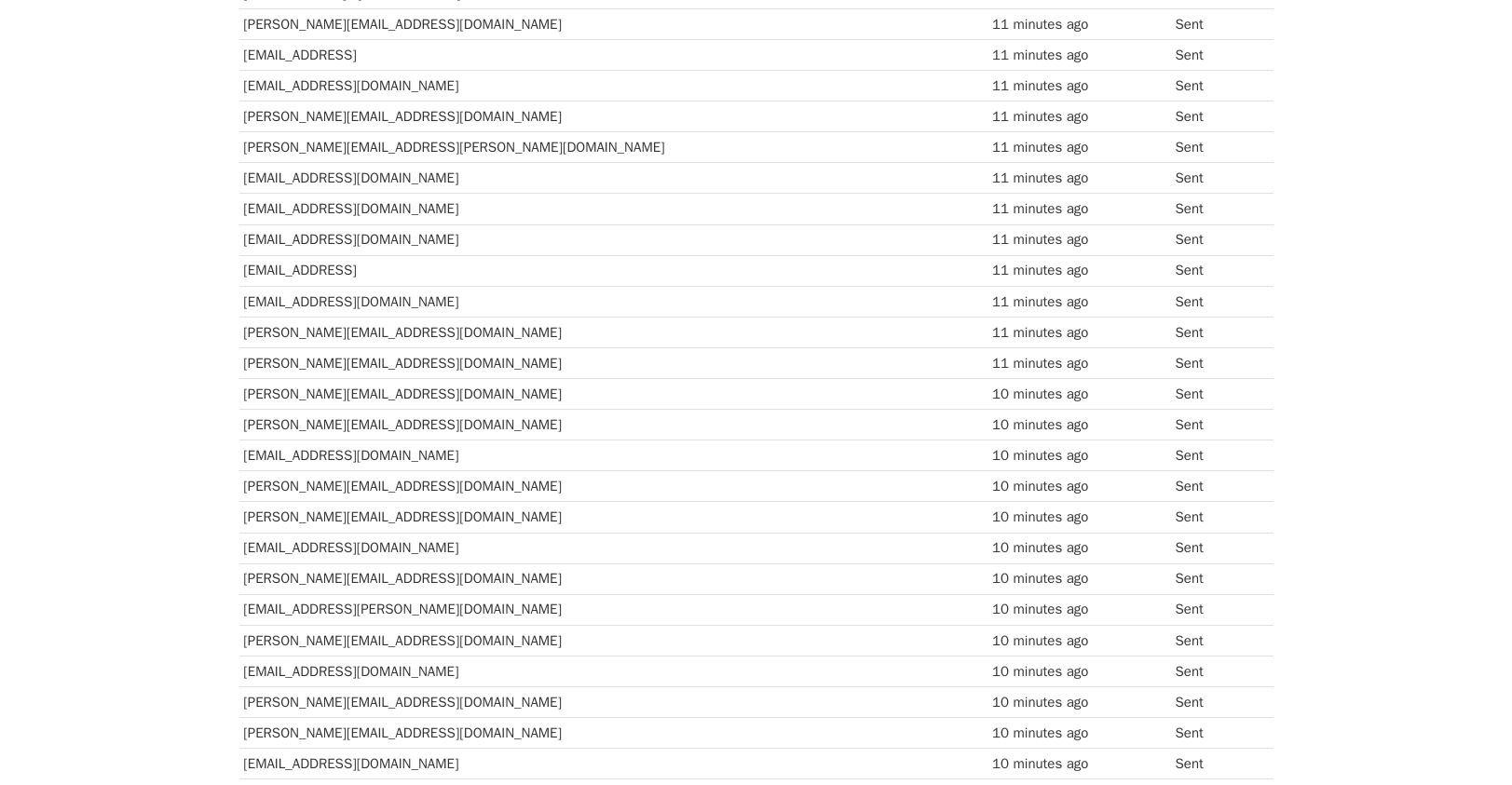 drag, startPoint x: 608, startPoint y: 401, endPoint x: 1165, endPoint y: 403, distance: 557.00359 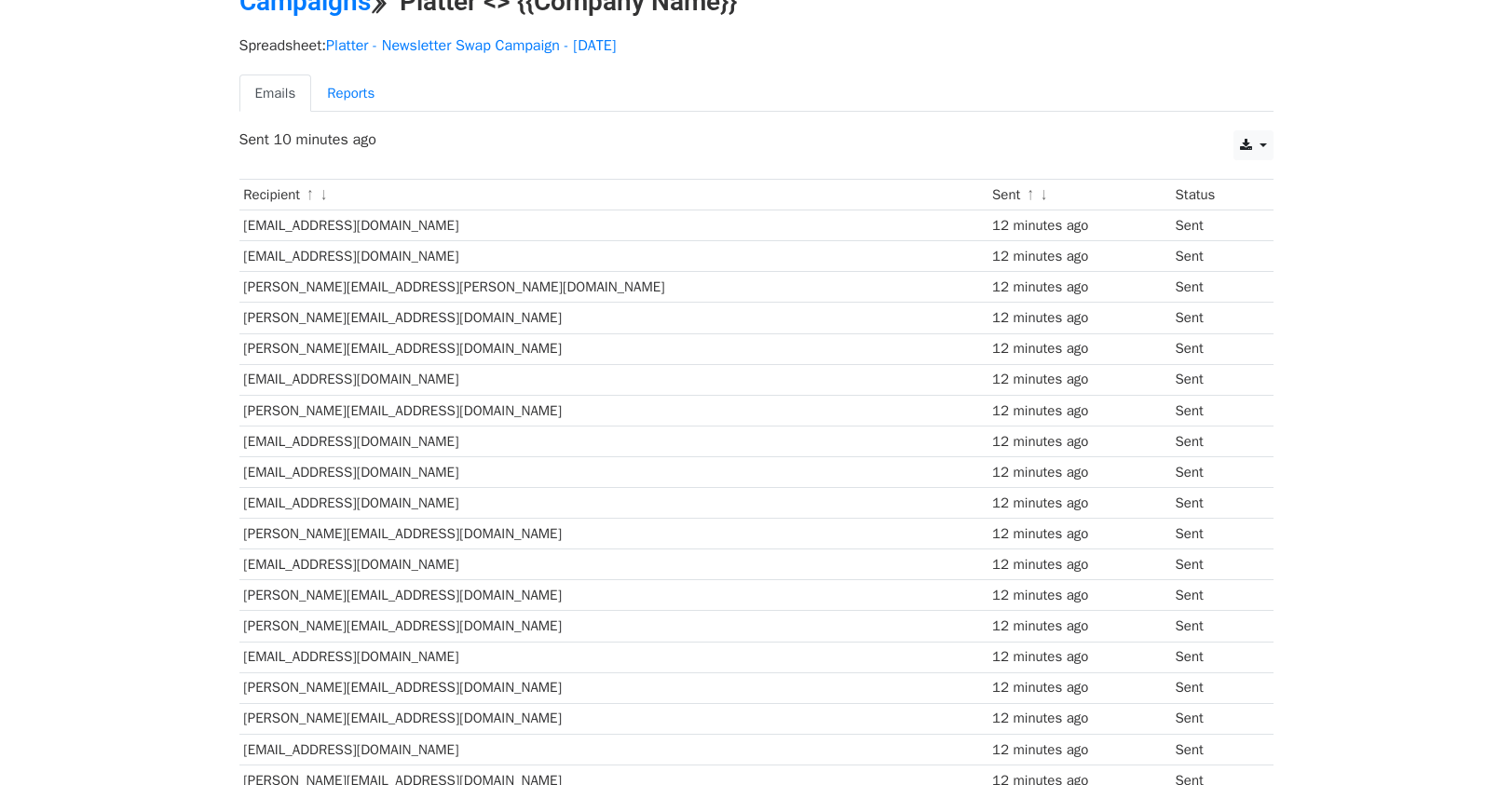 scroll, scrollTop: 0, scrollLeft: 0, axis: both 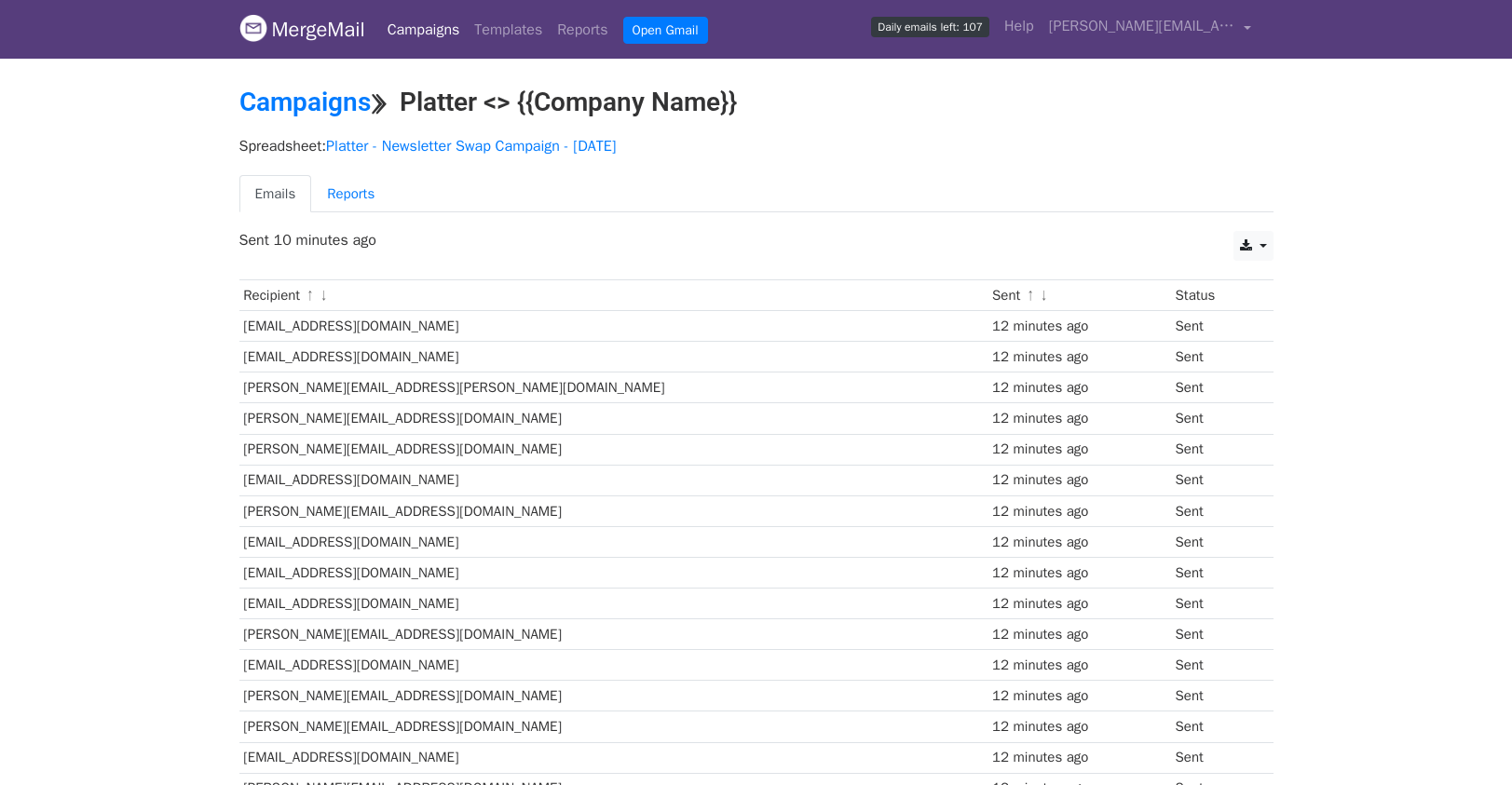 click on "Sent
10 minutes ago" at bounding box center [756, 240] 